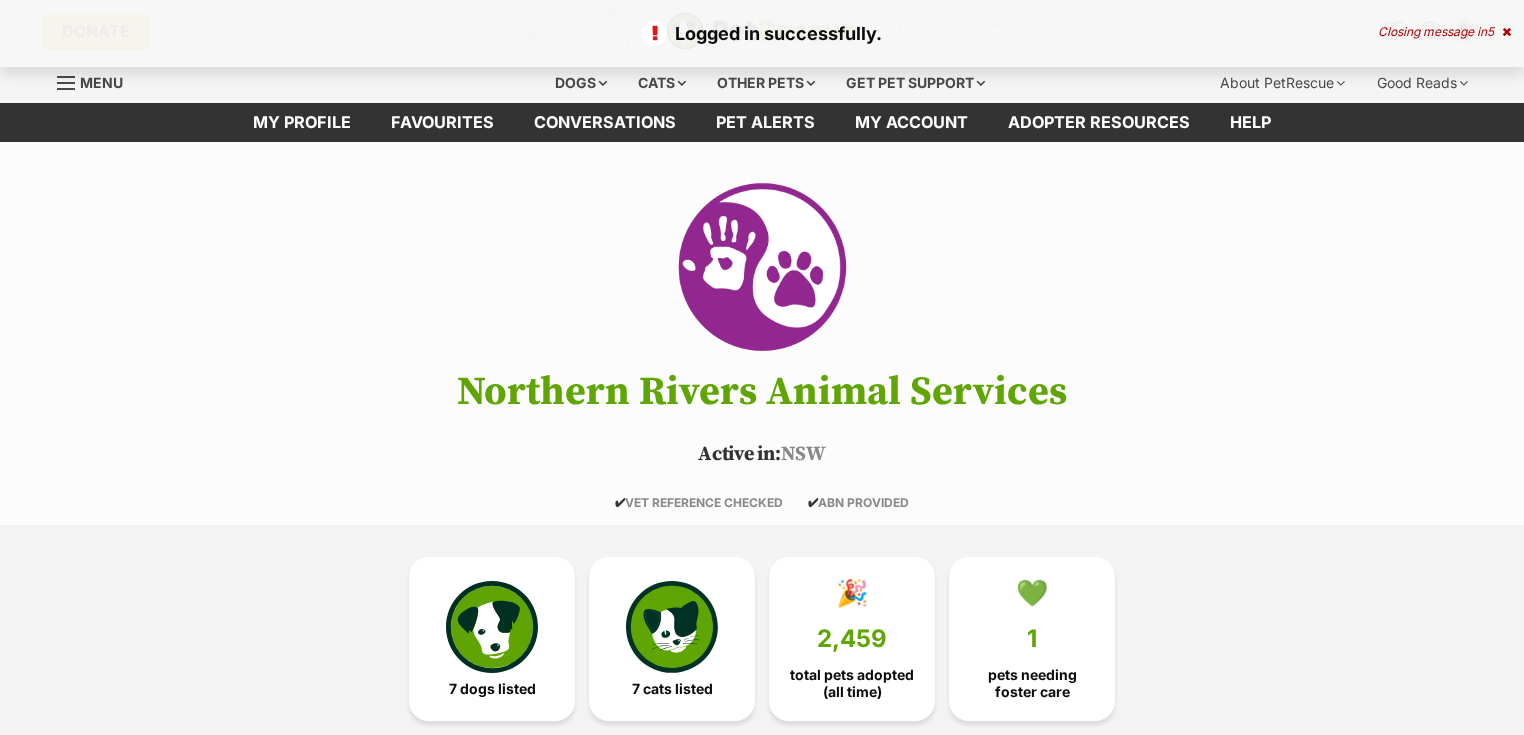 scroll, scrollTop: 0, scrollLeft: 0, axis: both 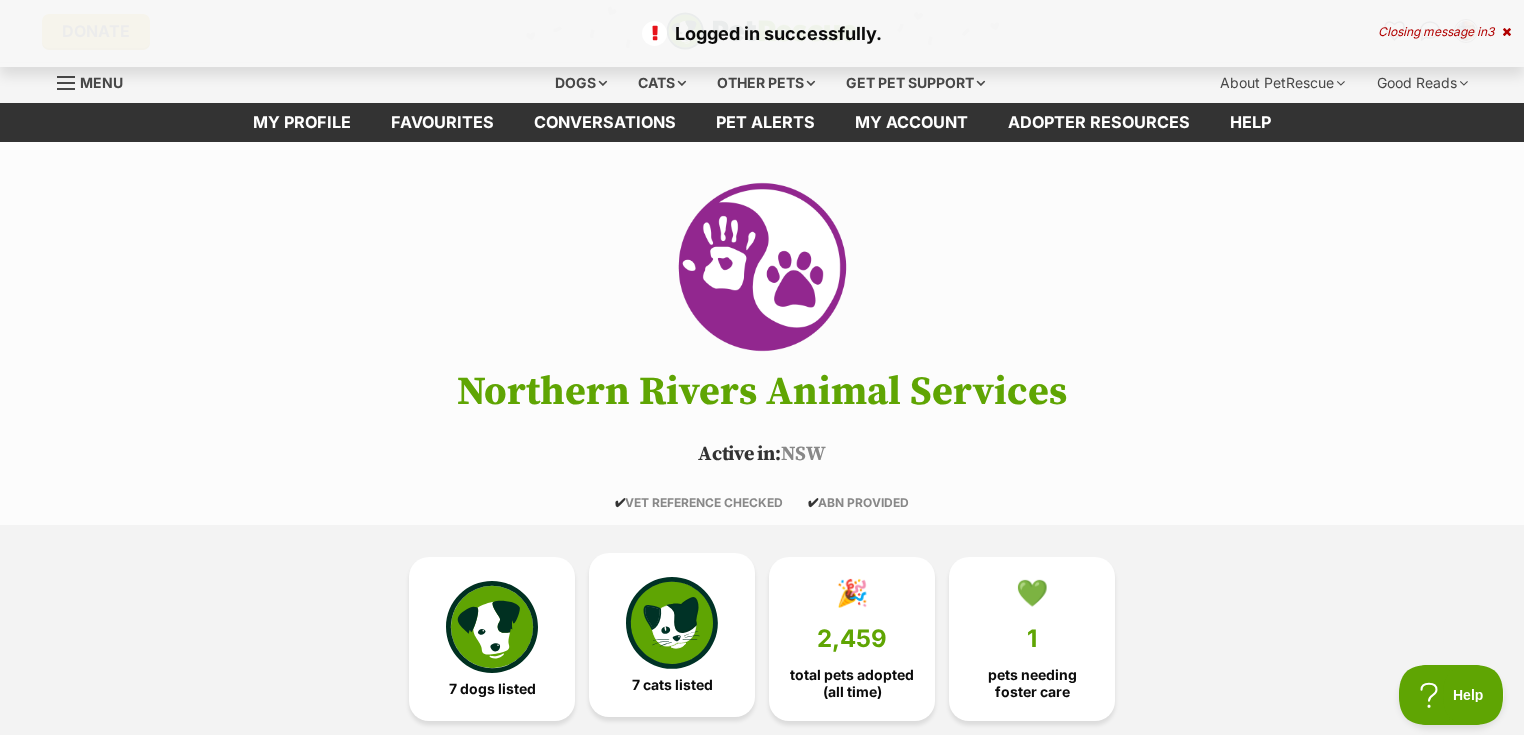 click at bounding box center (672, 623) 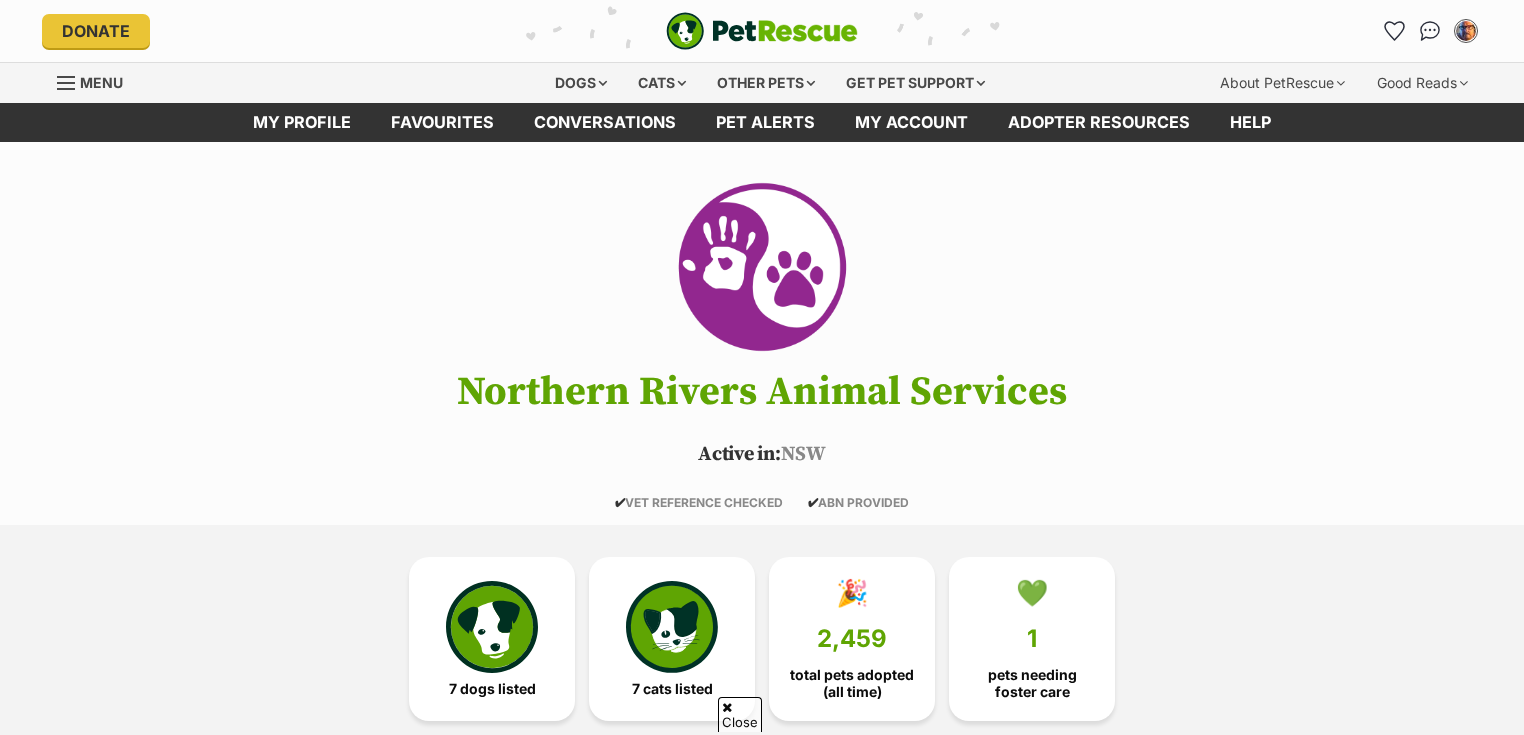 scroll, scrollTop: 1858, scrollLeft: 0, axis: vertical 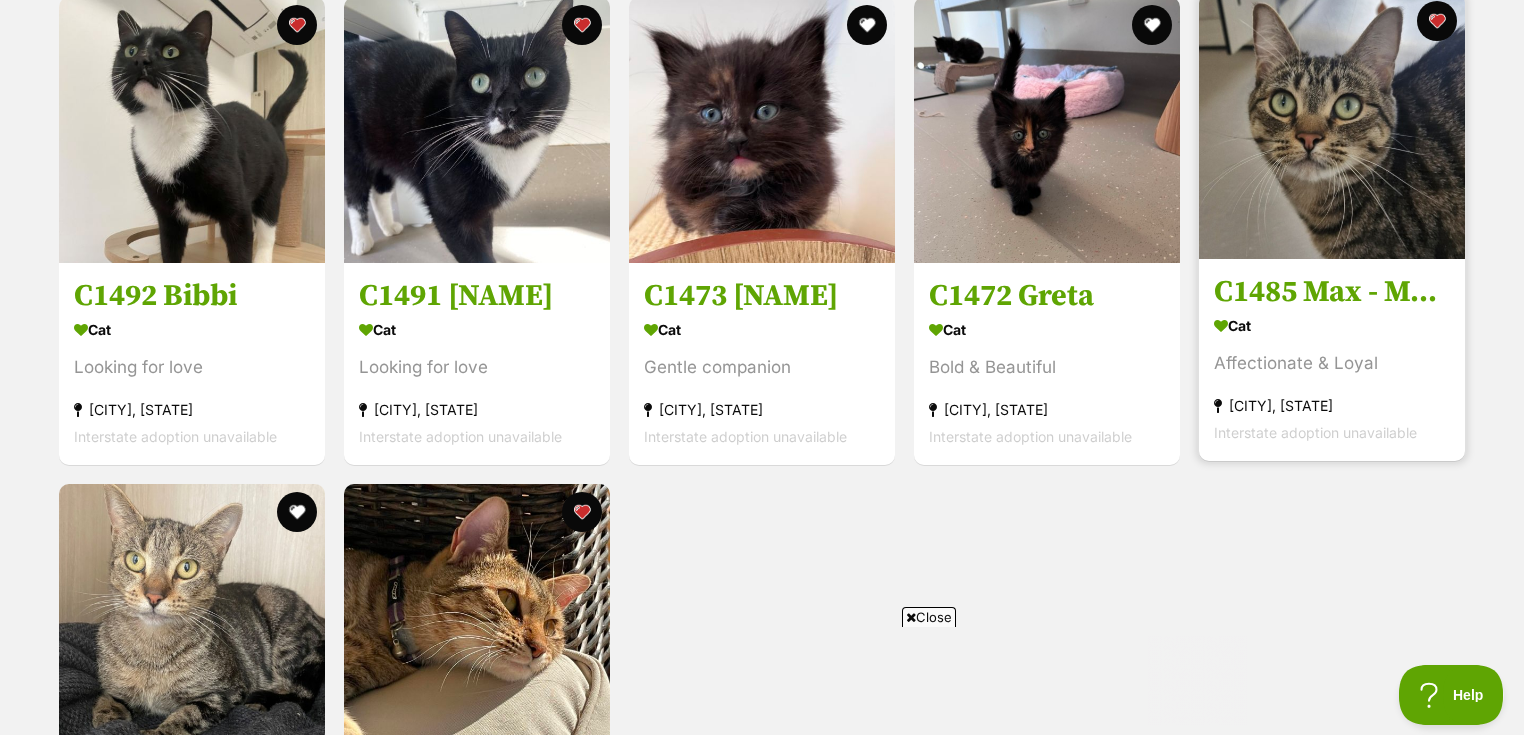 click on "C1485 Max - Mabel" at bounding box center [1332, 292] 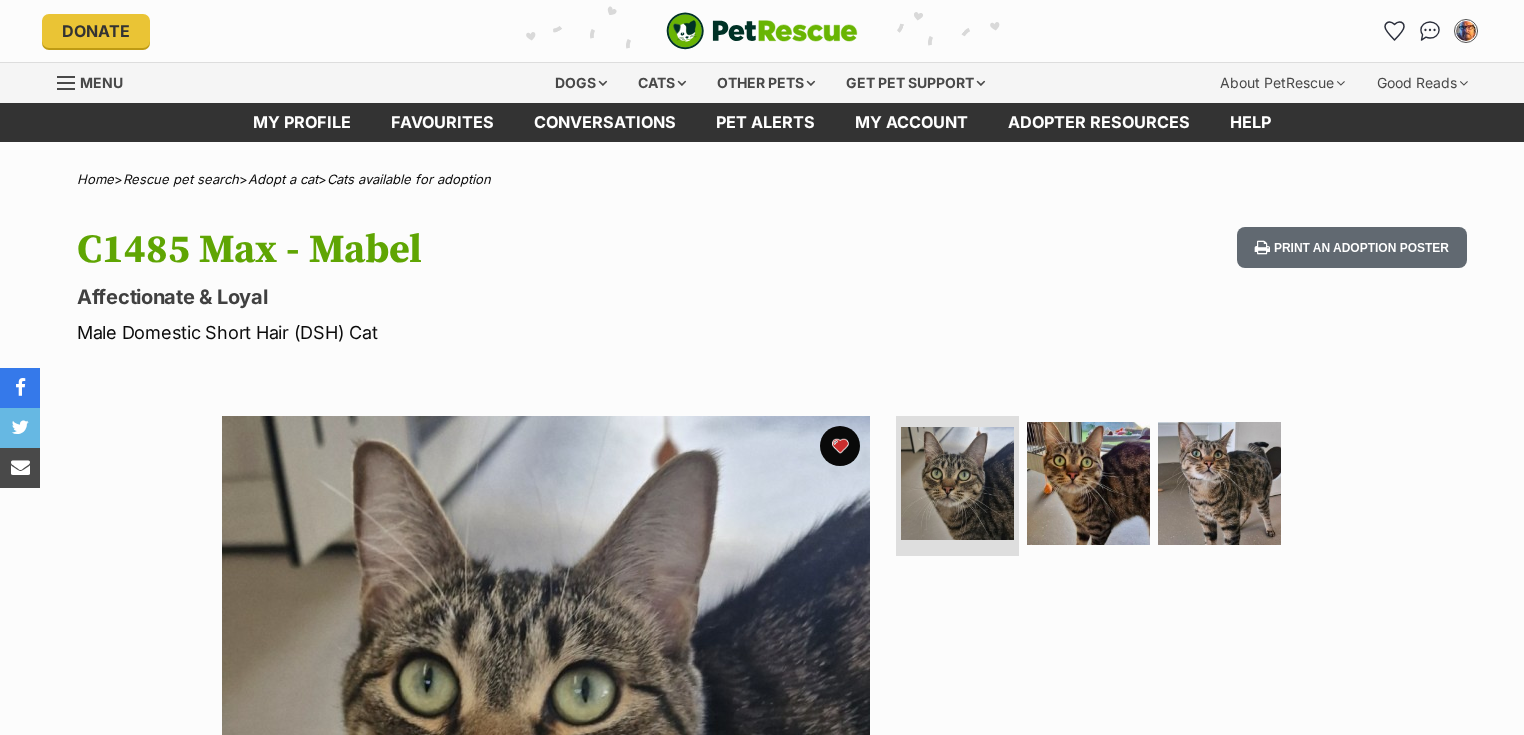 scroll, scrollTop: 0, scrollLeft: 0, axis: both 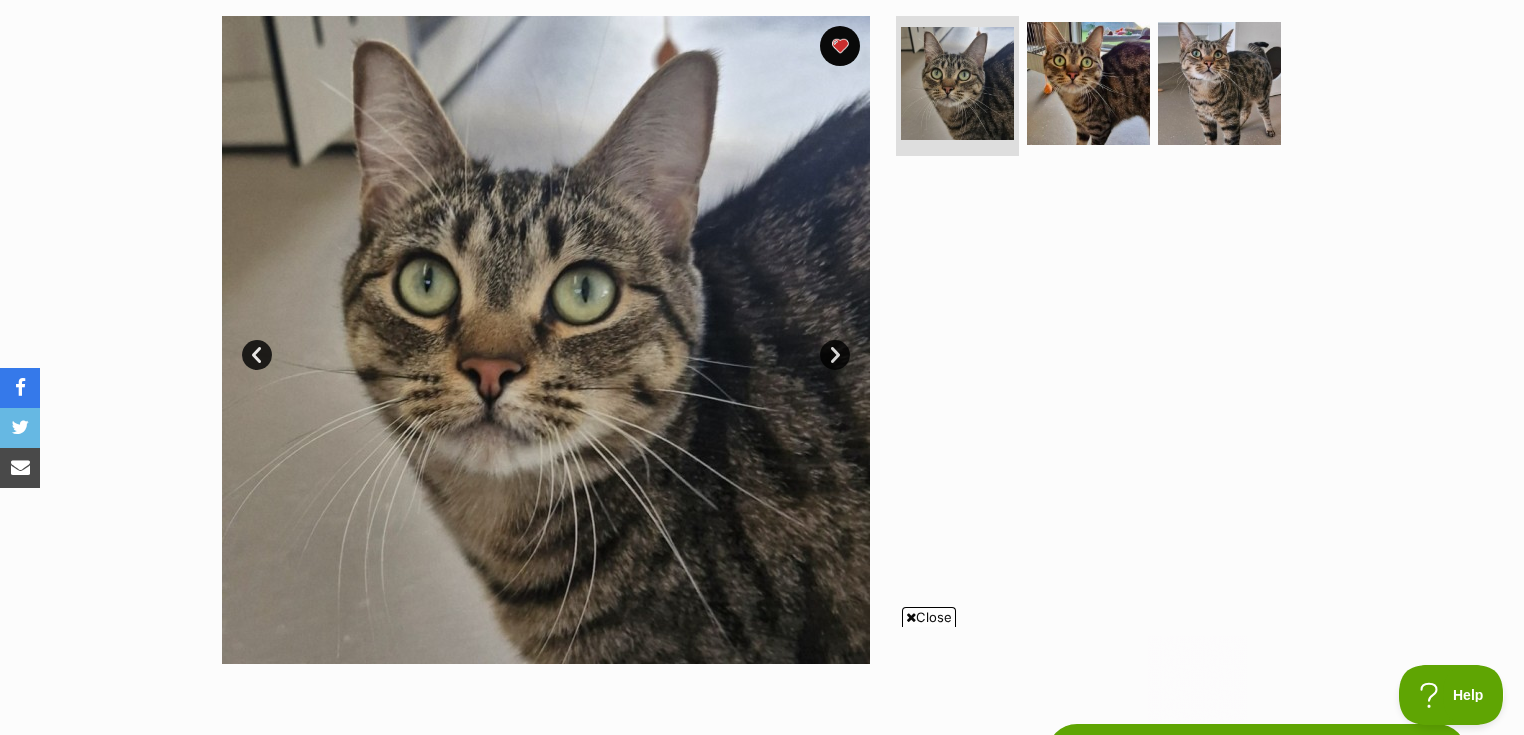 click on "Close" at bounding box center (929, 617) 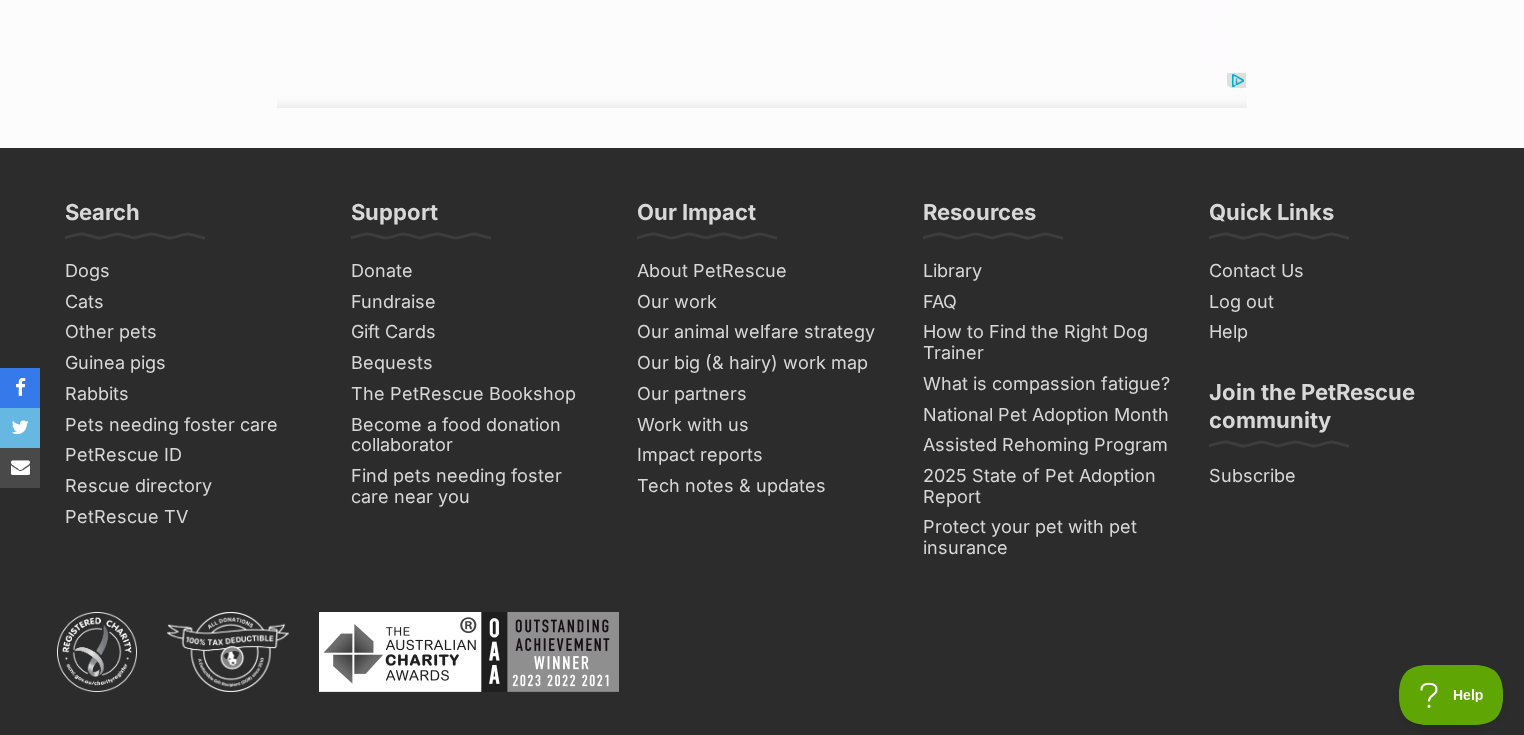 scroll, scrollTop: 2960, scrollLeft: 0, axis: vertical 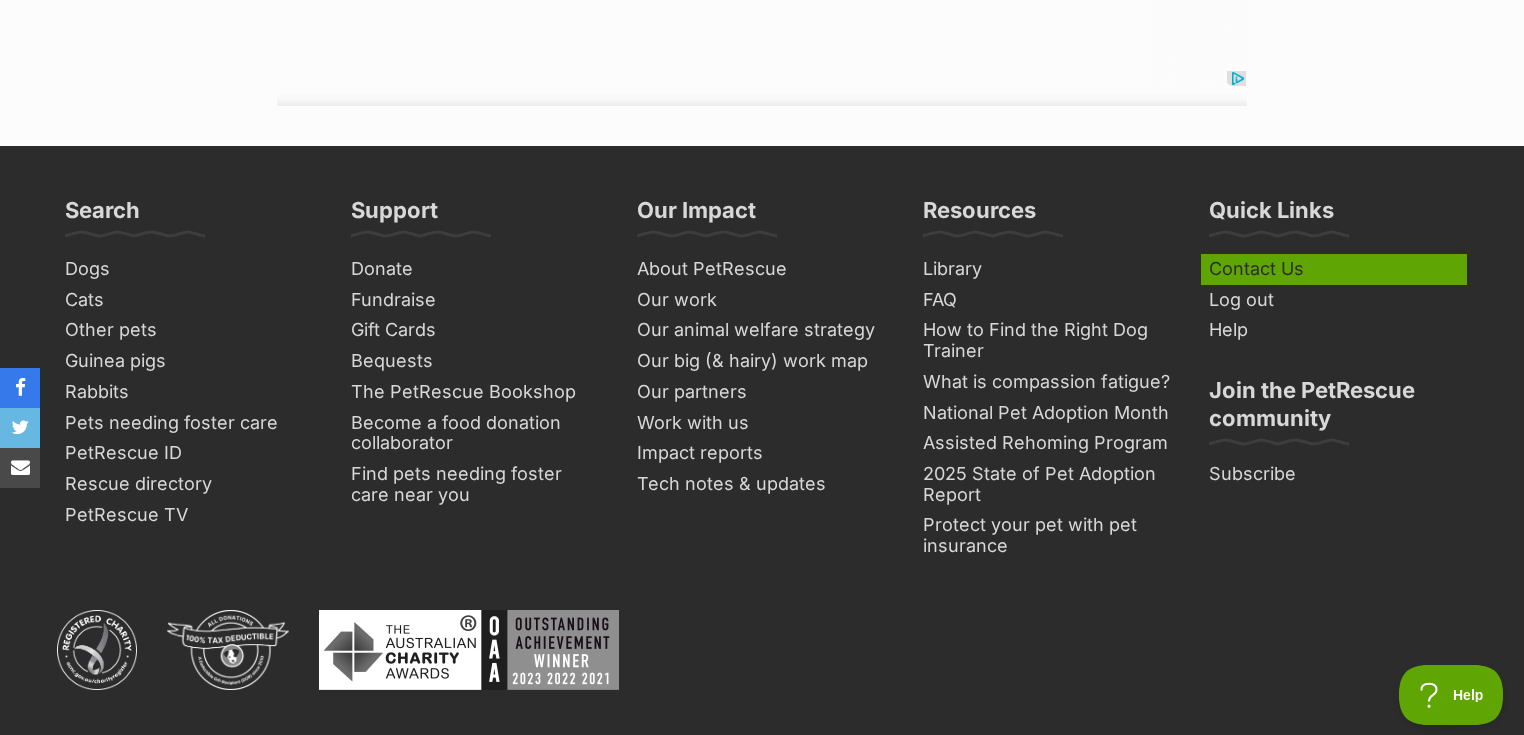 click on "Contact Us" at bounding box center [1334, 269] 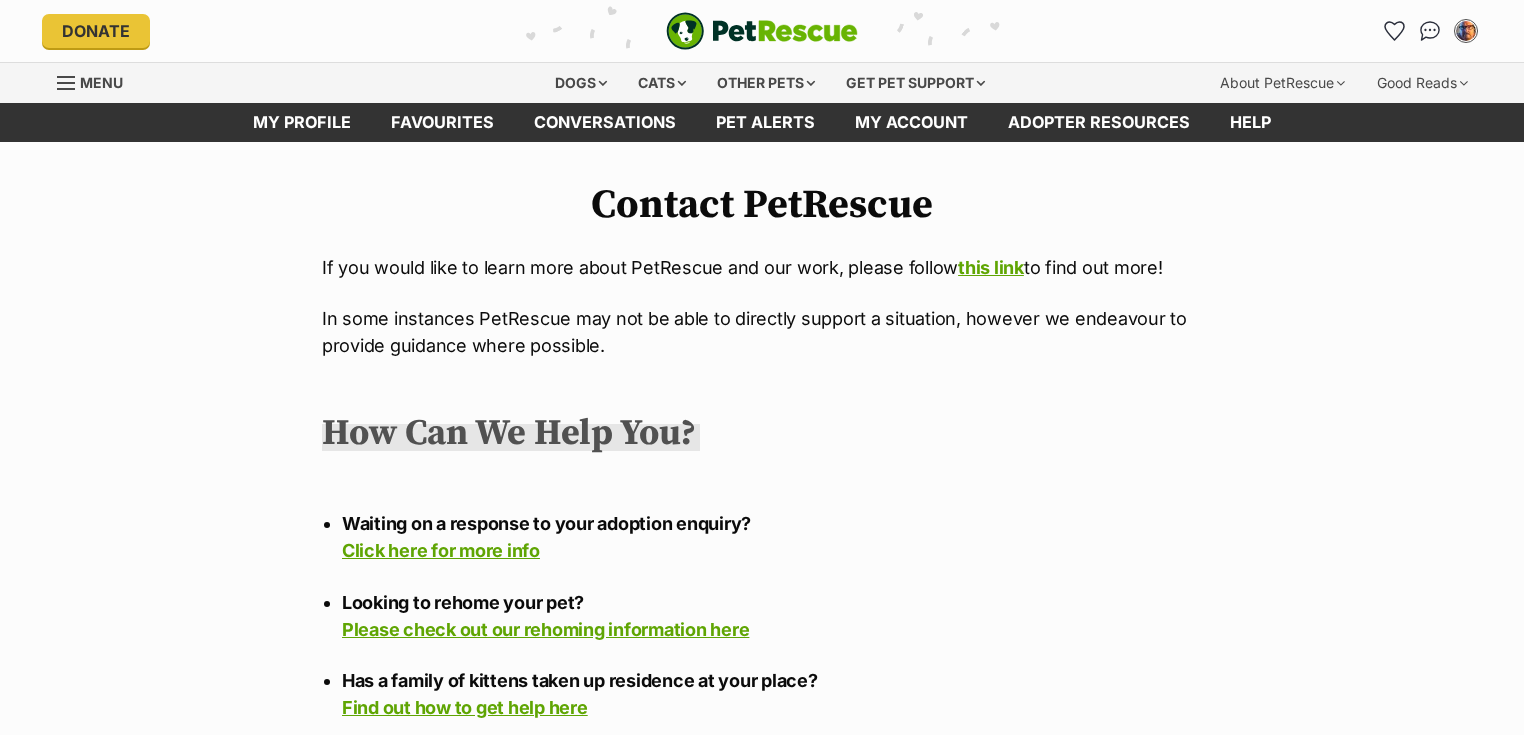 scroll, scrollTop: 0, scrollLeft: 0, axis: both 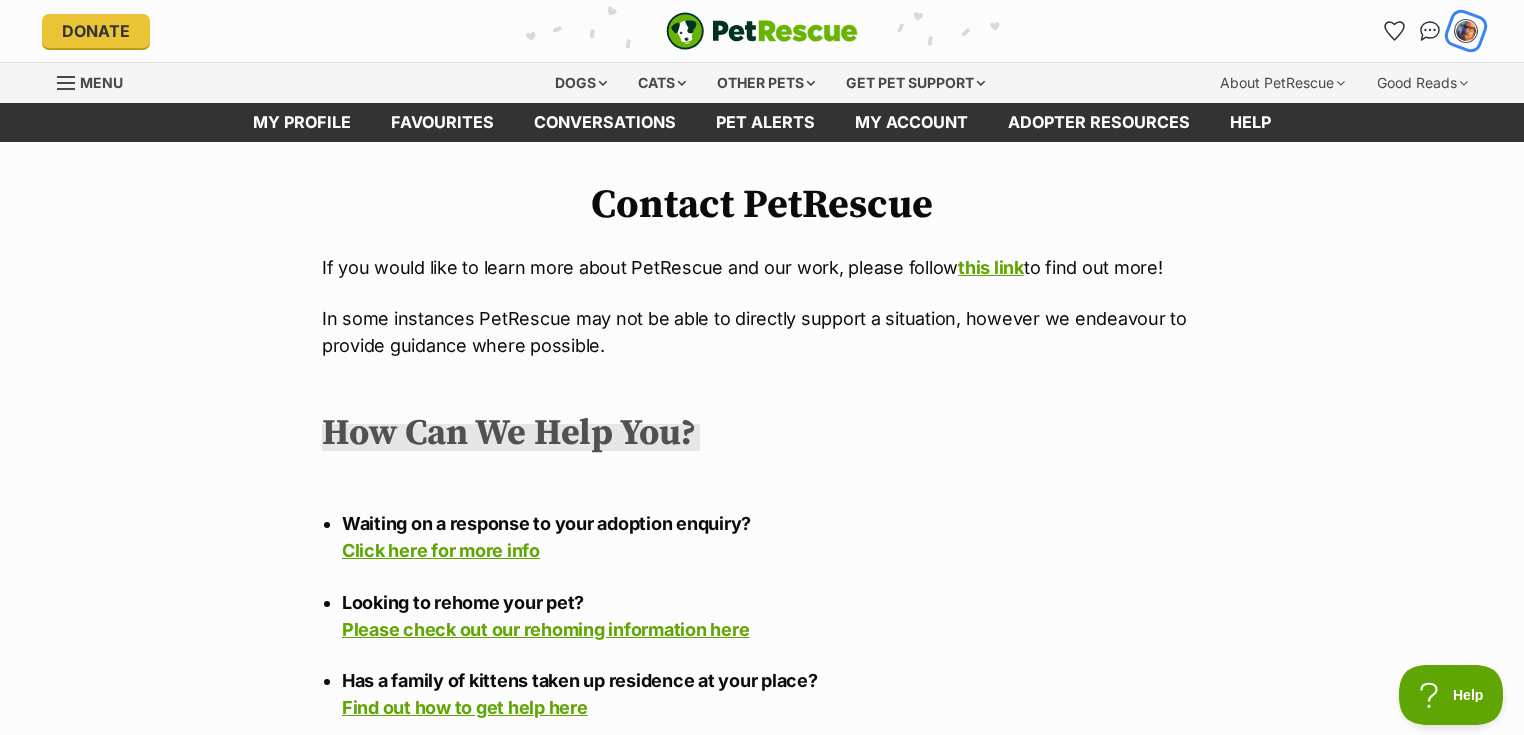 click at bounding box center [1466, 31] 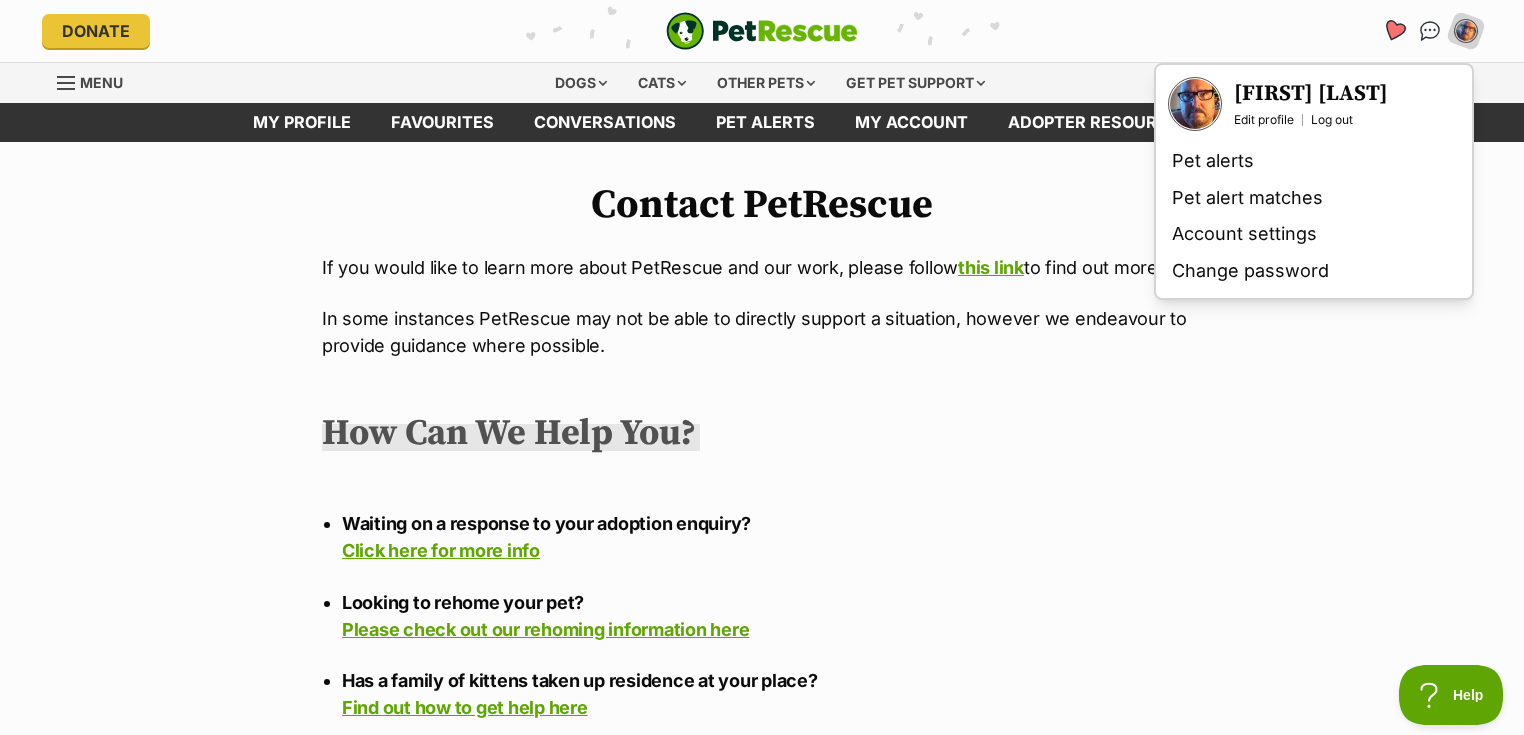 click 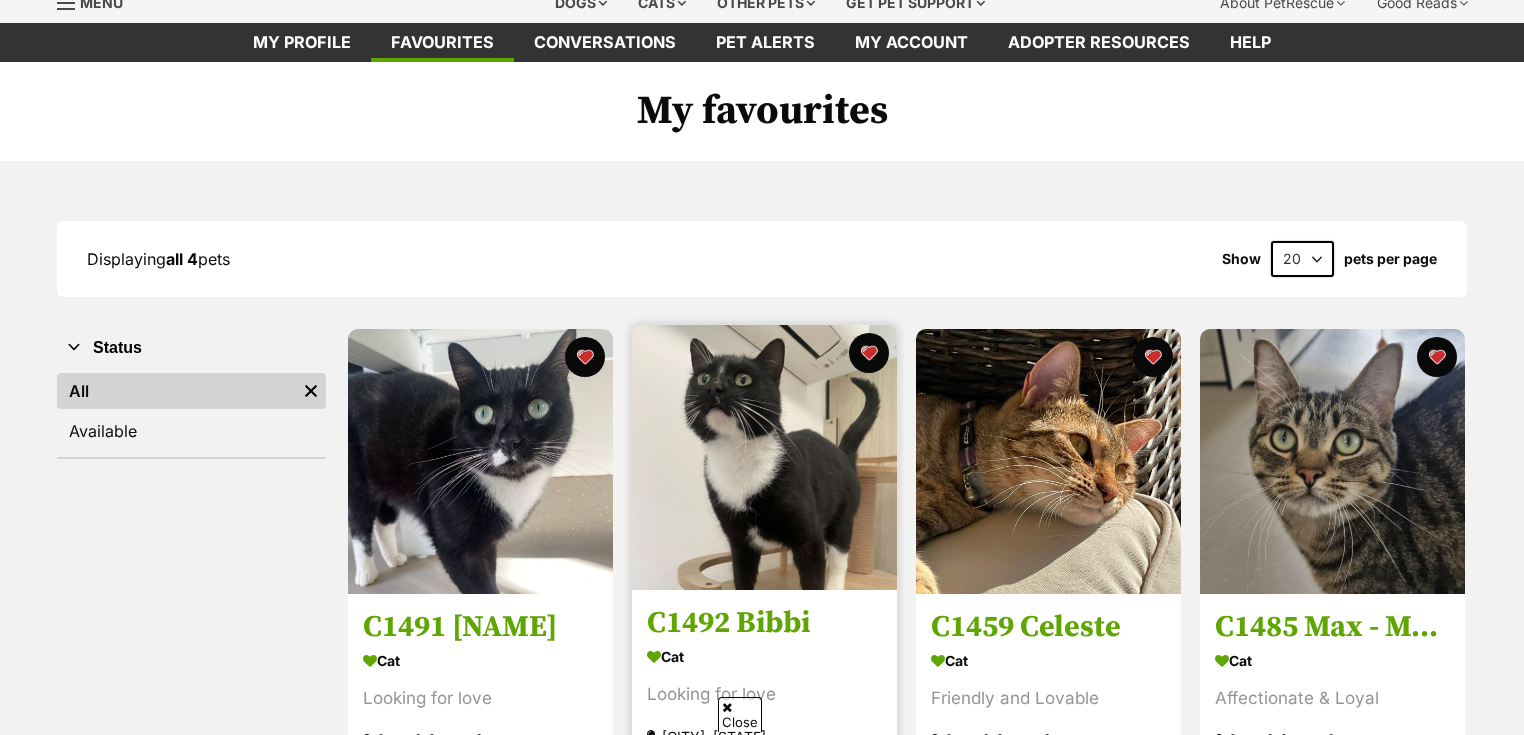 scroll, scrollTop: 310, scrollLeft: 0, axis: vertical 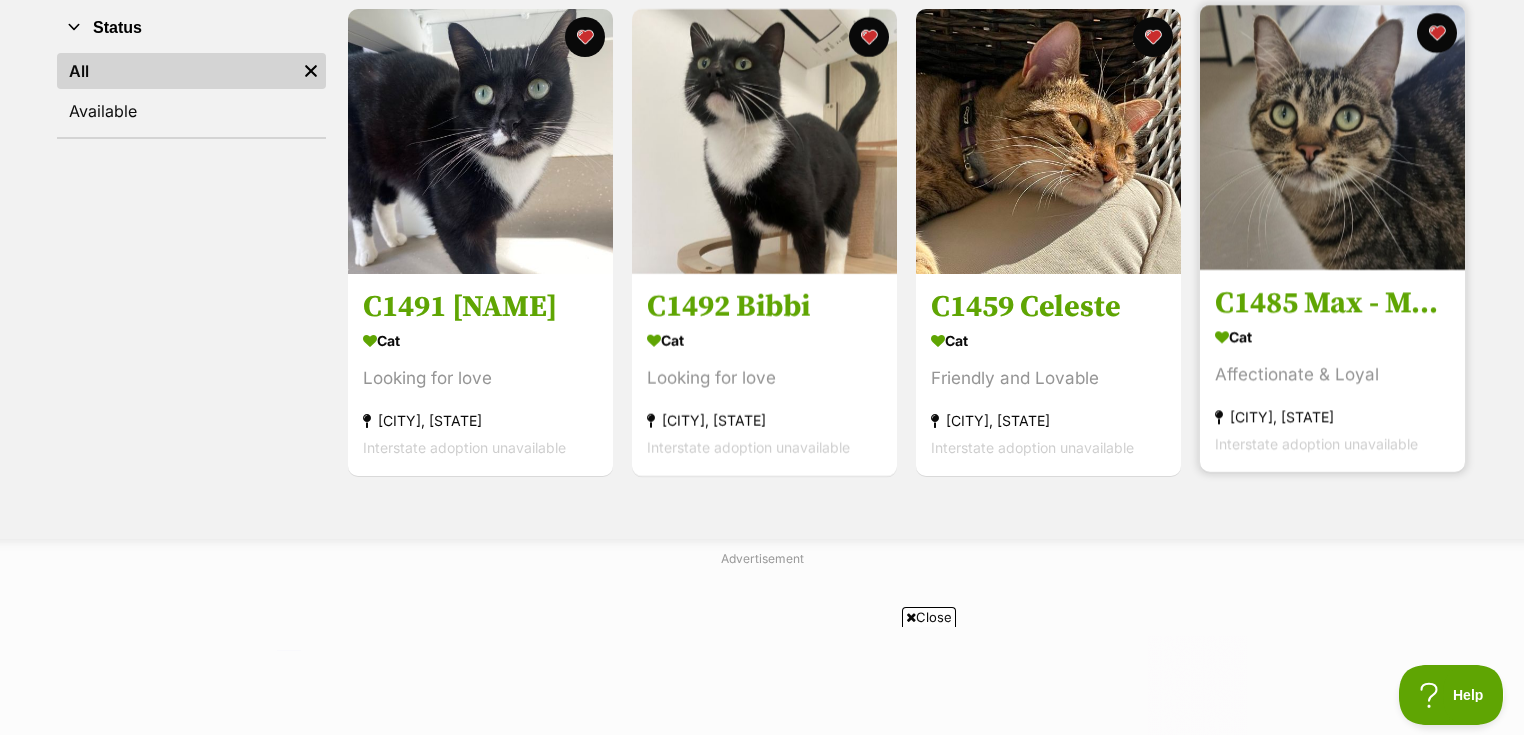 click on "C1485 Max - Mabel" at bounding box center [1332, 304] 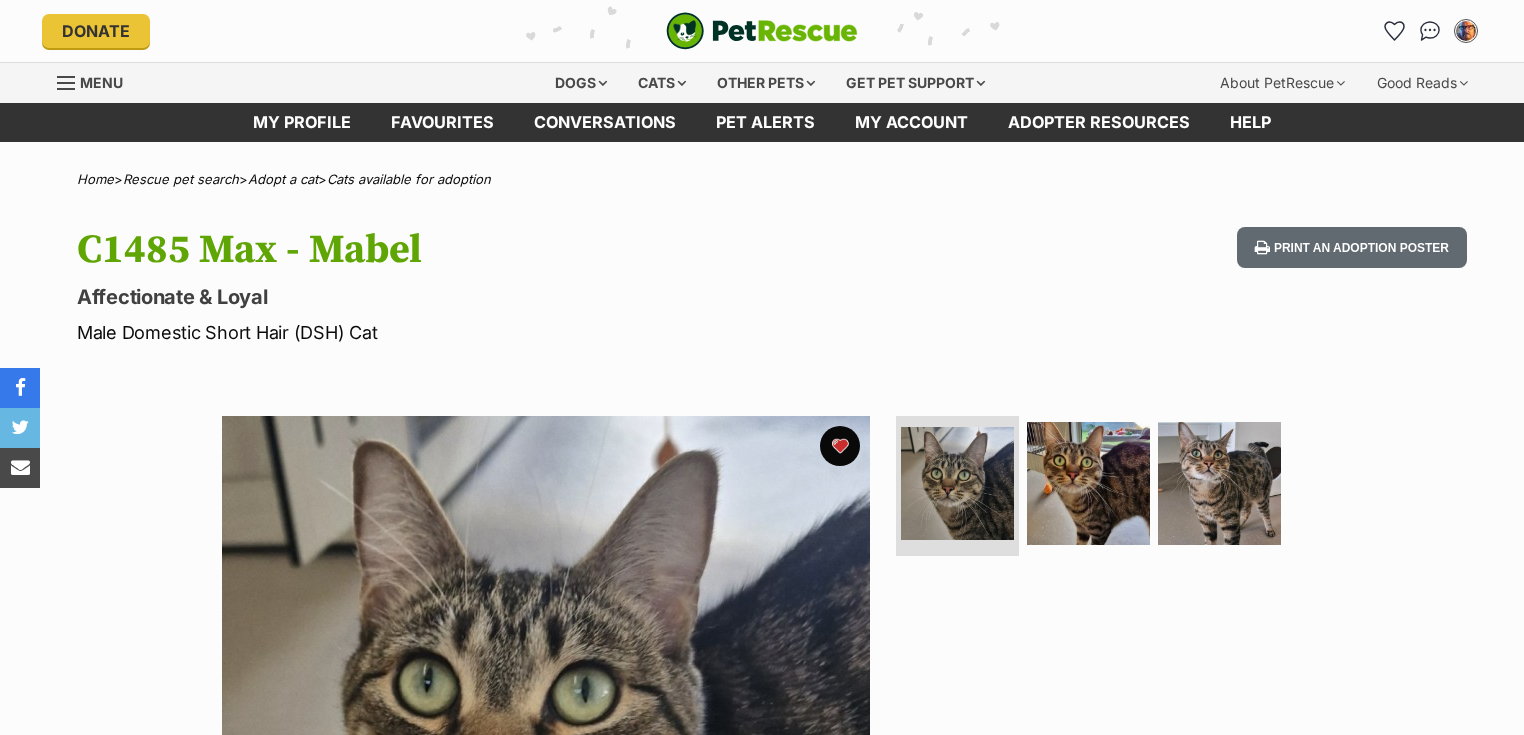 scroll, scrollTop: 0, scrollLeft: 0, axis: both 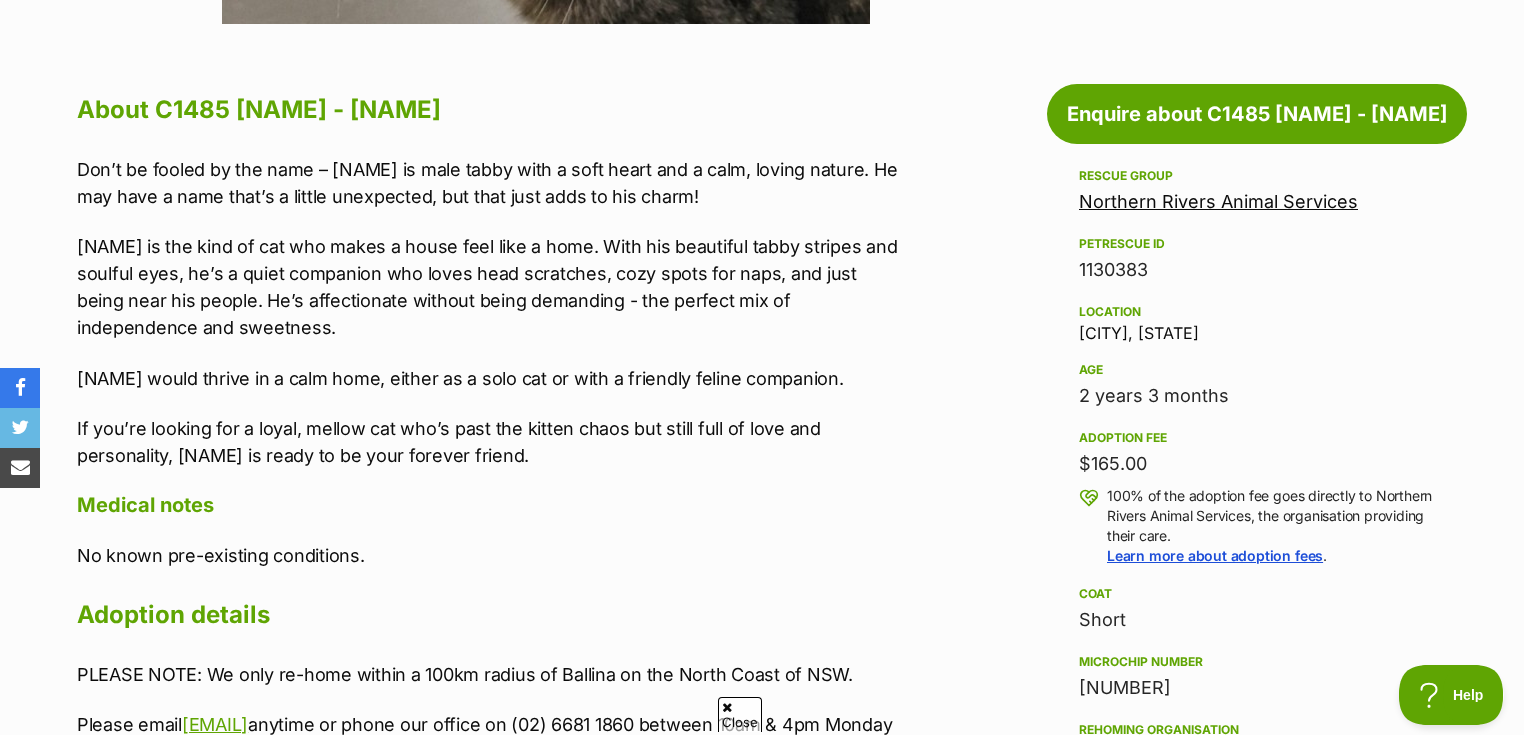 click on "Northern Rivers Animal Services" at bounding box center (1218, 201) 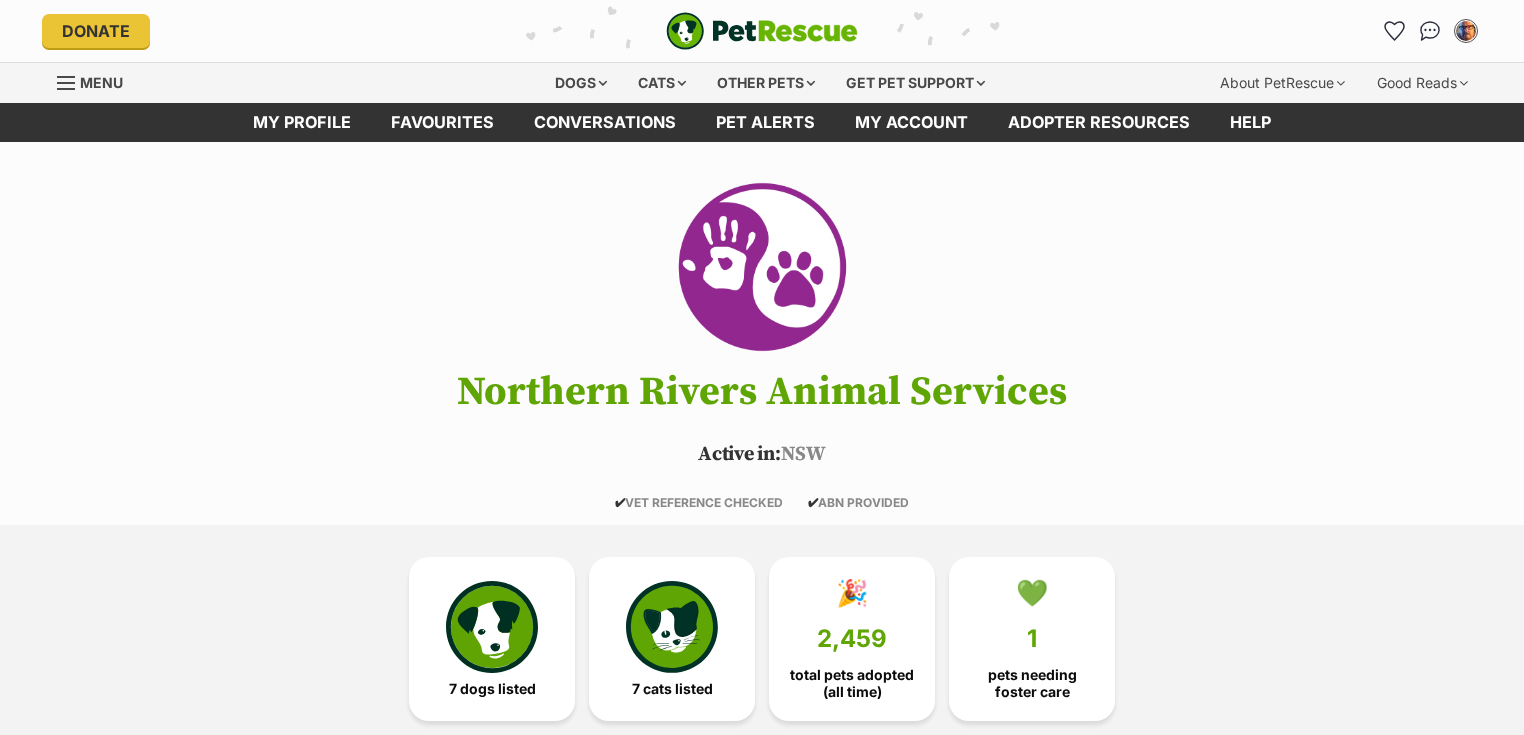 scroll, scrollTop: 0, scrollLeft: 0, axis: both 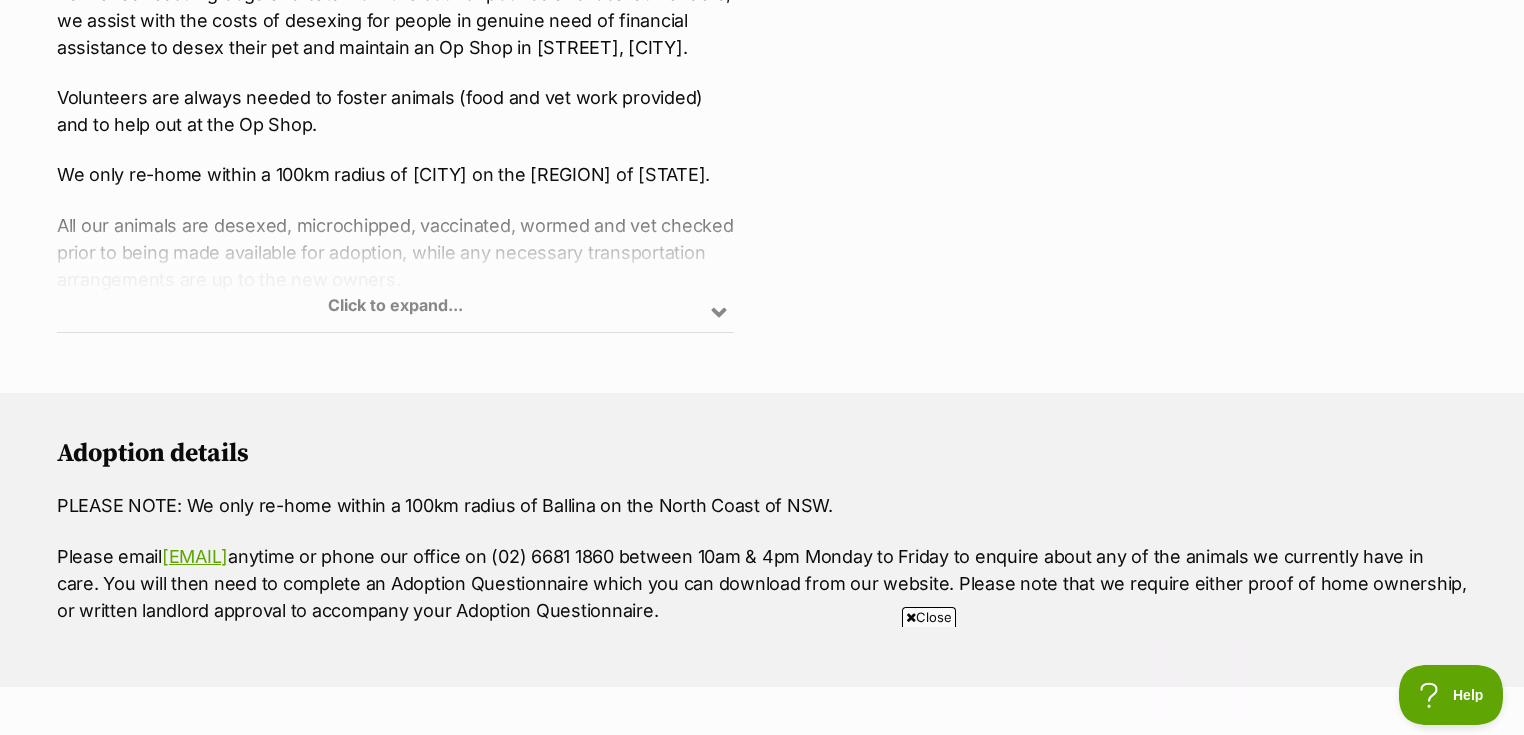 click on "Click to expand..." at bounding box center (395, 254) 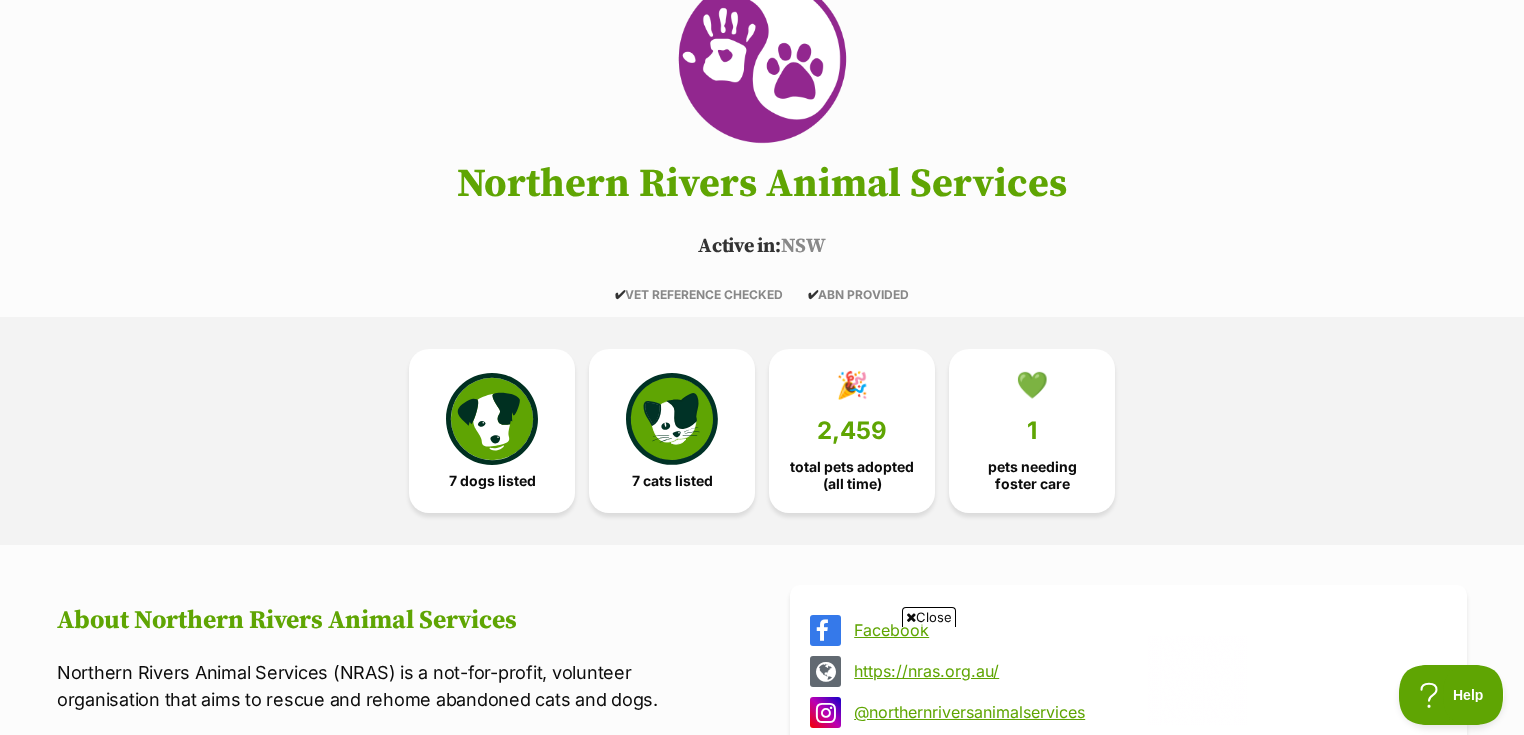 scroll, scrollTop: 240, scrollLeft: 0, axis: vertical 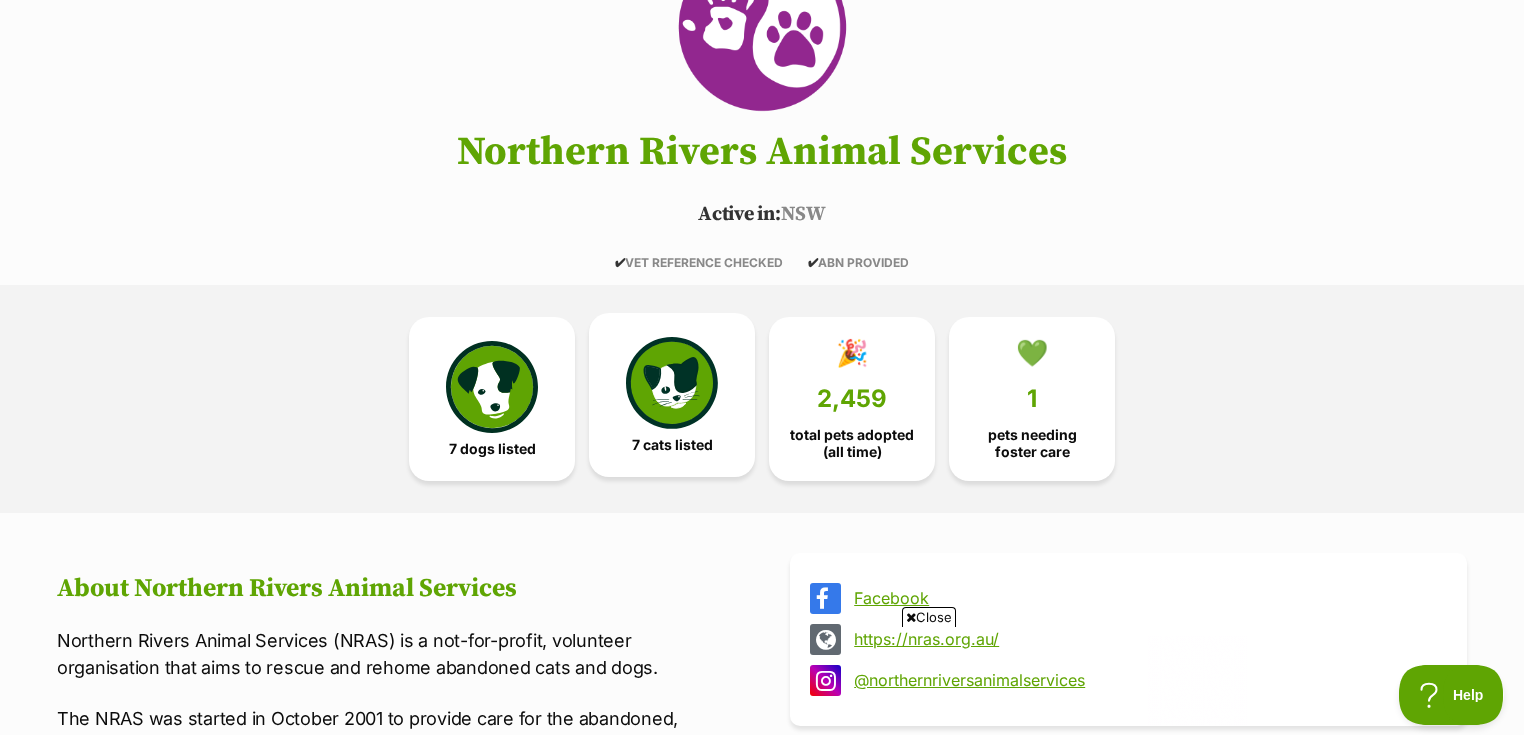 click at bounding box center (672, 383) 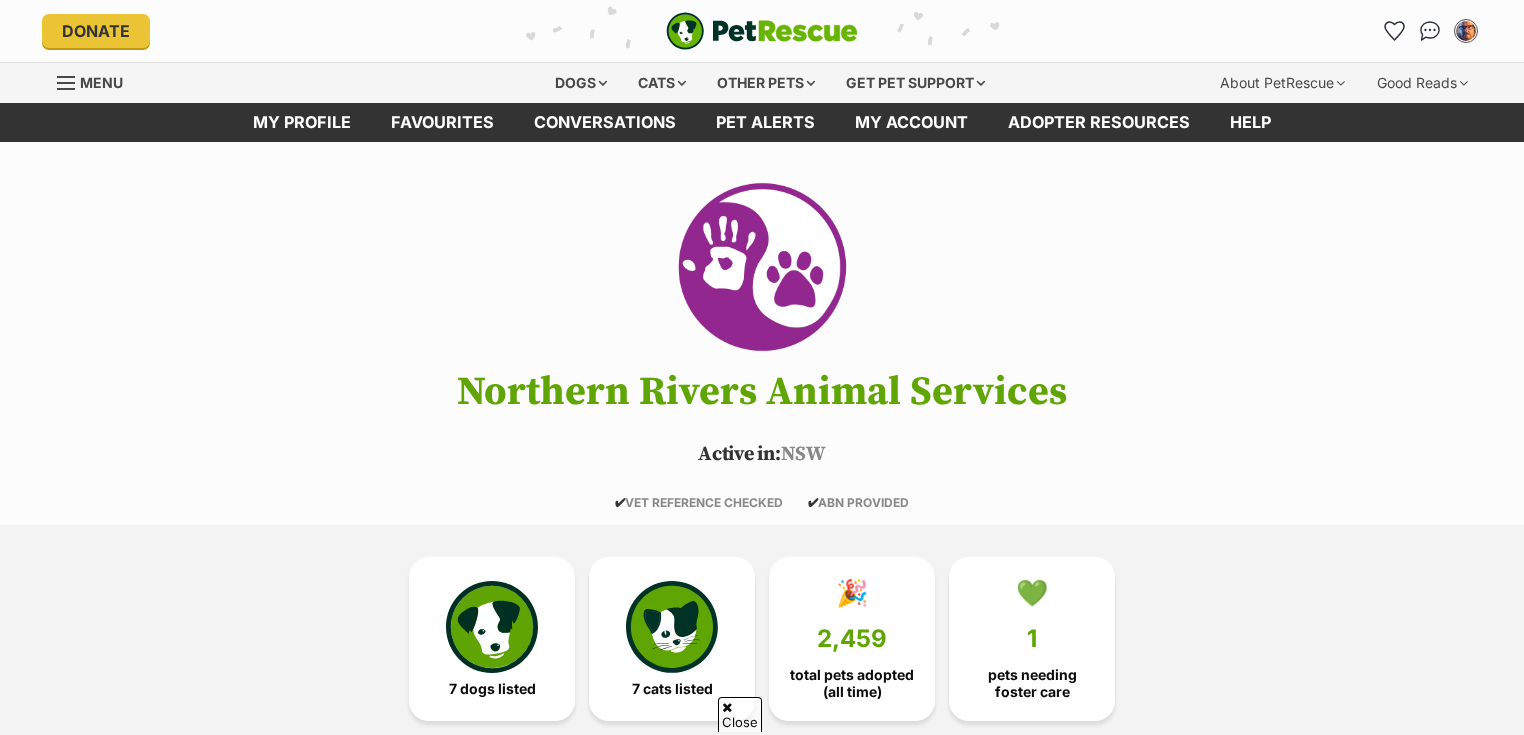 scroll, scrollTop: 1858, scrollLeft: 0, axis: vertical 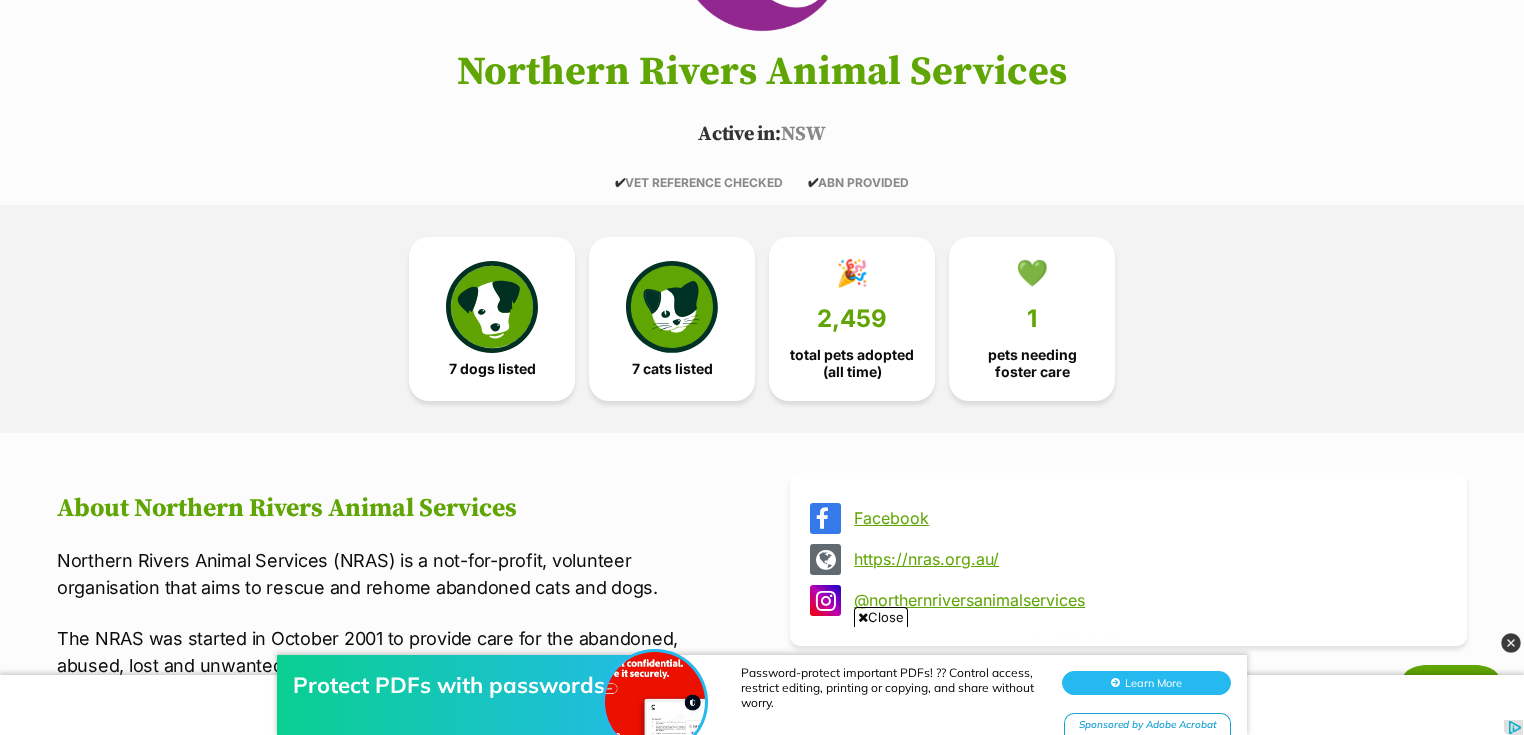 click at bounding box center (1511, 643) 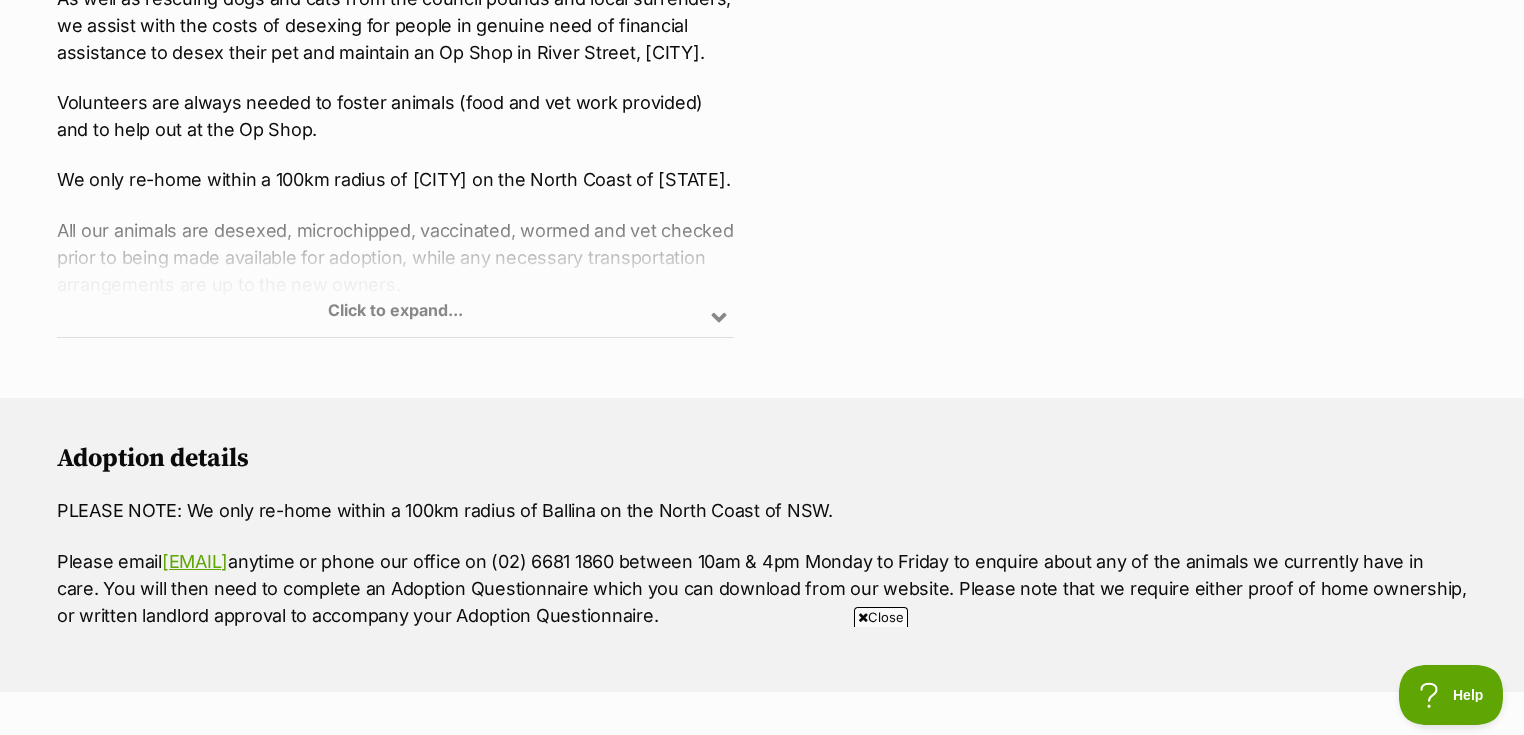 scroll, scrollTop: 1120, scrollLeft: 0, axis: vertical 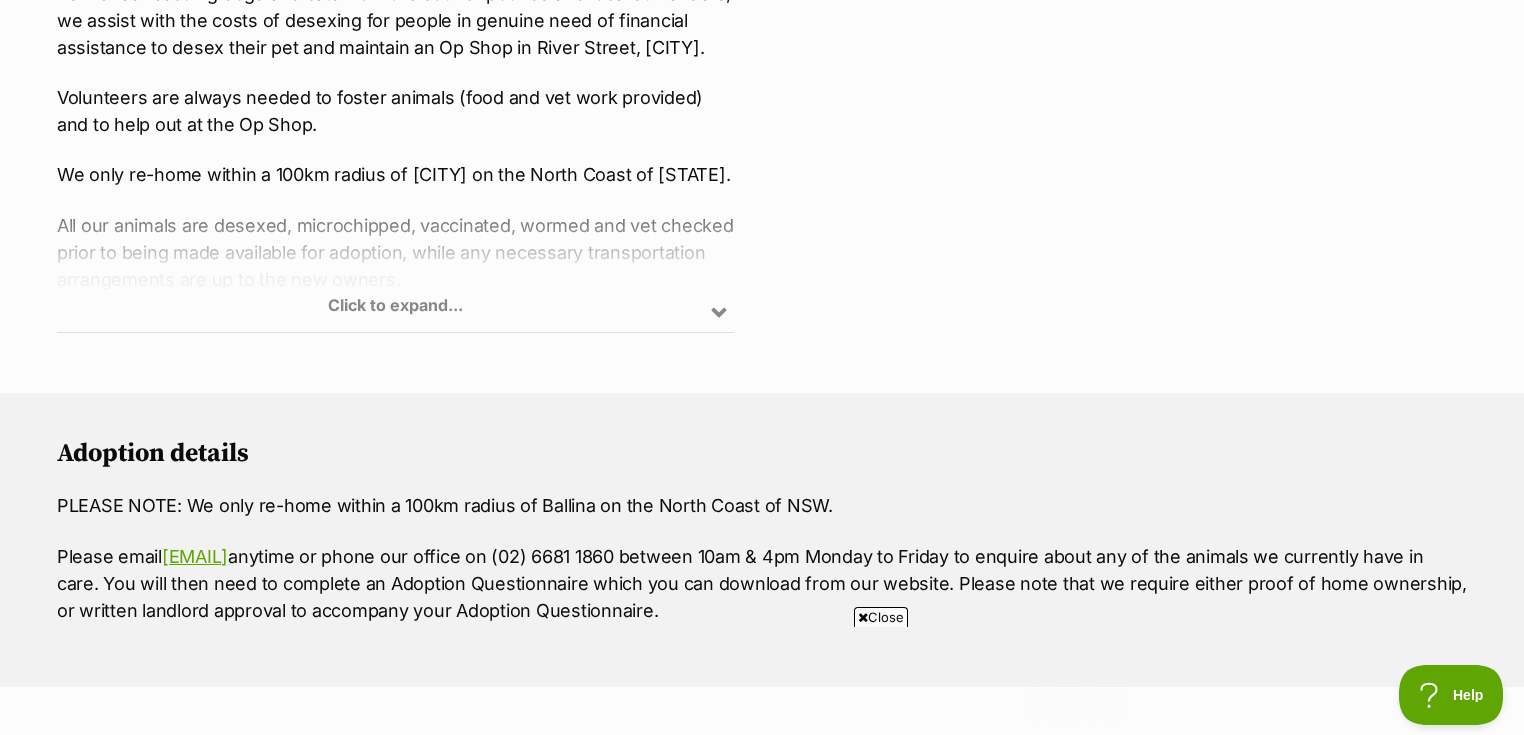 click on "Close" at bounding box center (881, 617) 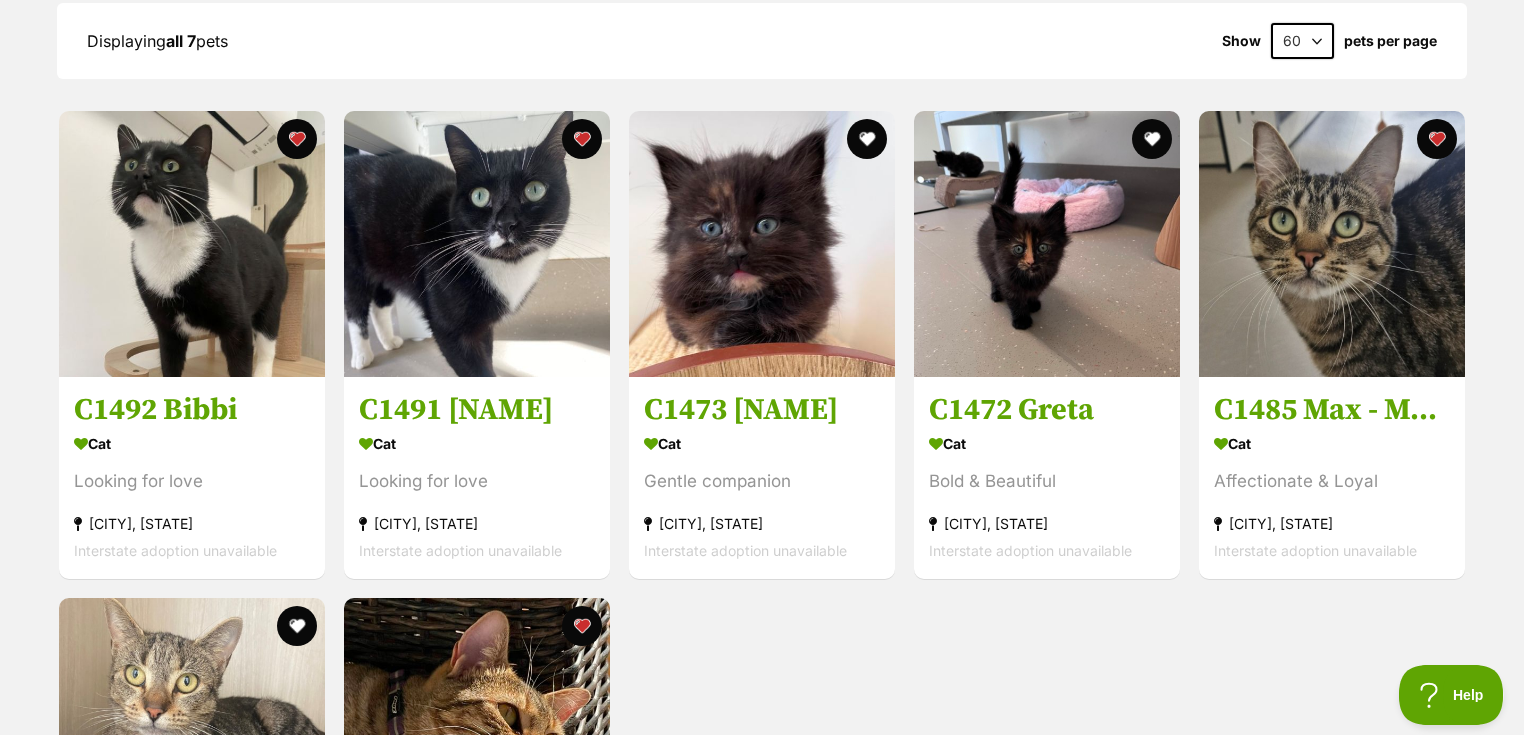 scroll, scrollTop: 2080, scrollLeft: 0, axis: vertical 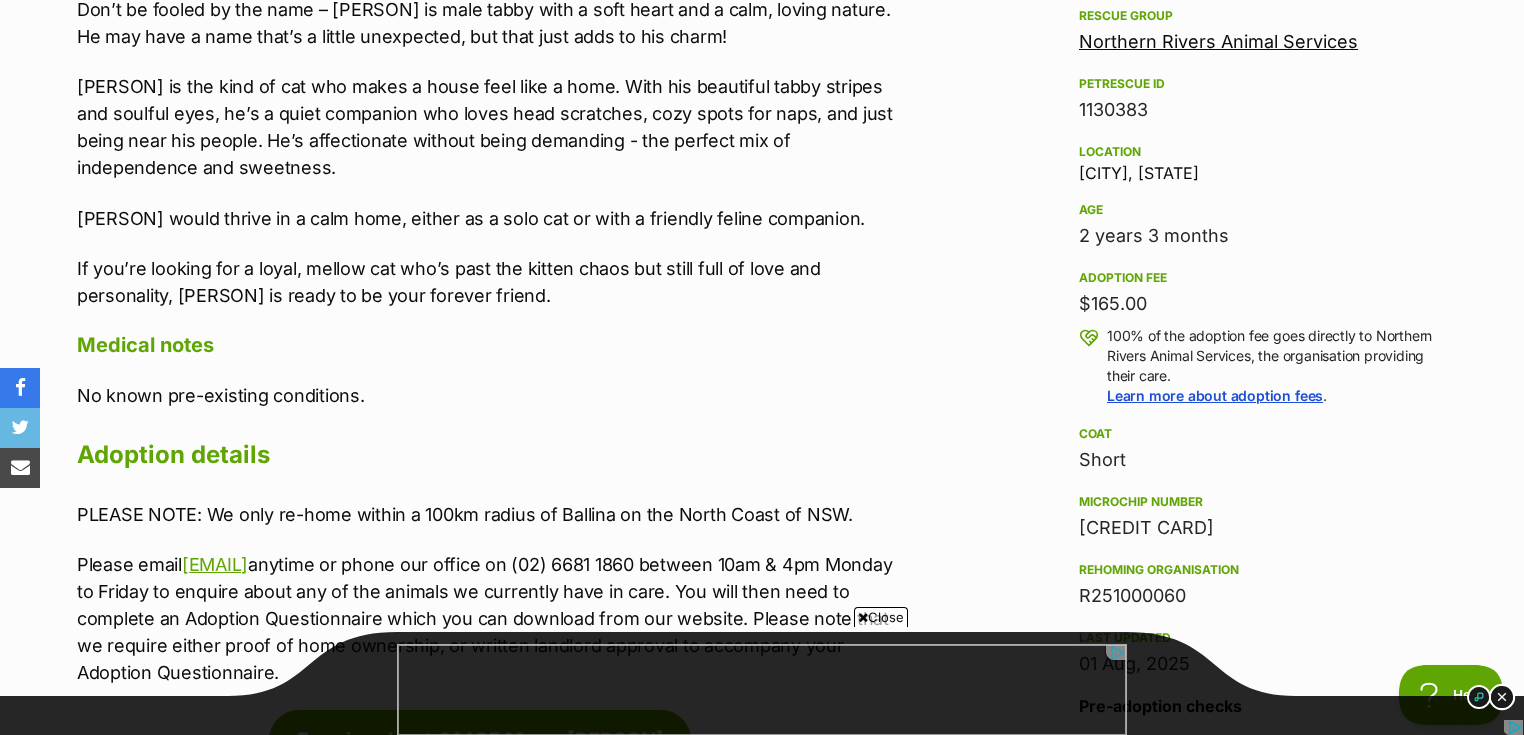click at bounding box center [1502, 697] 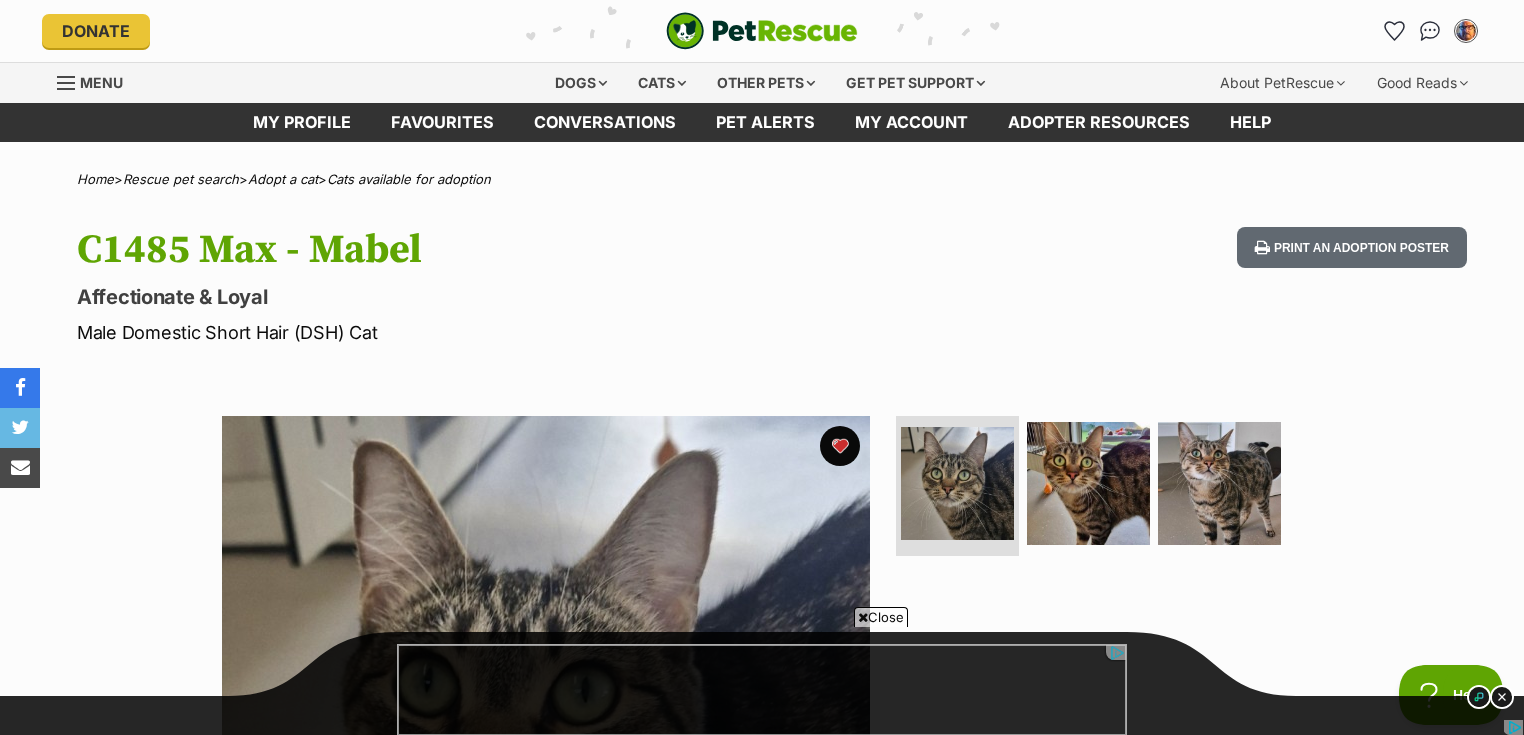 scroll, scrollTop: 0, scrollLeft: 0, axis: both 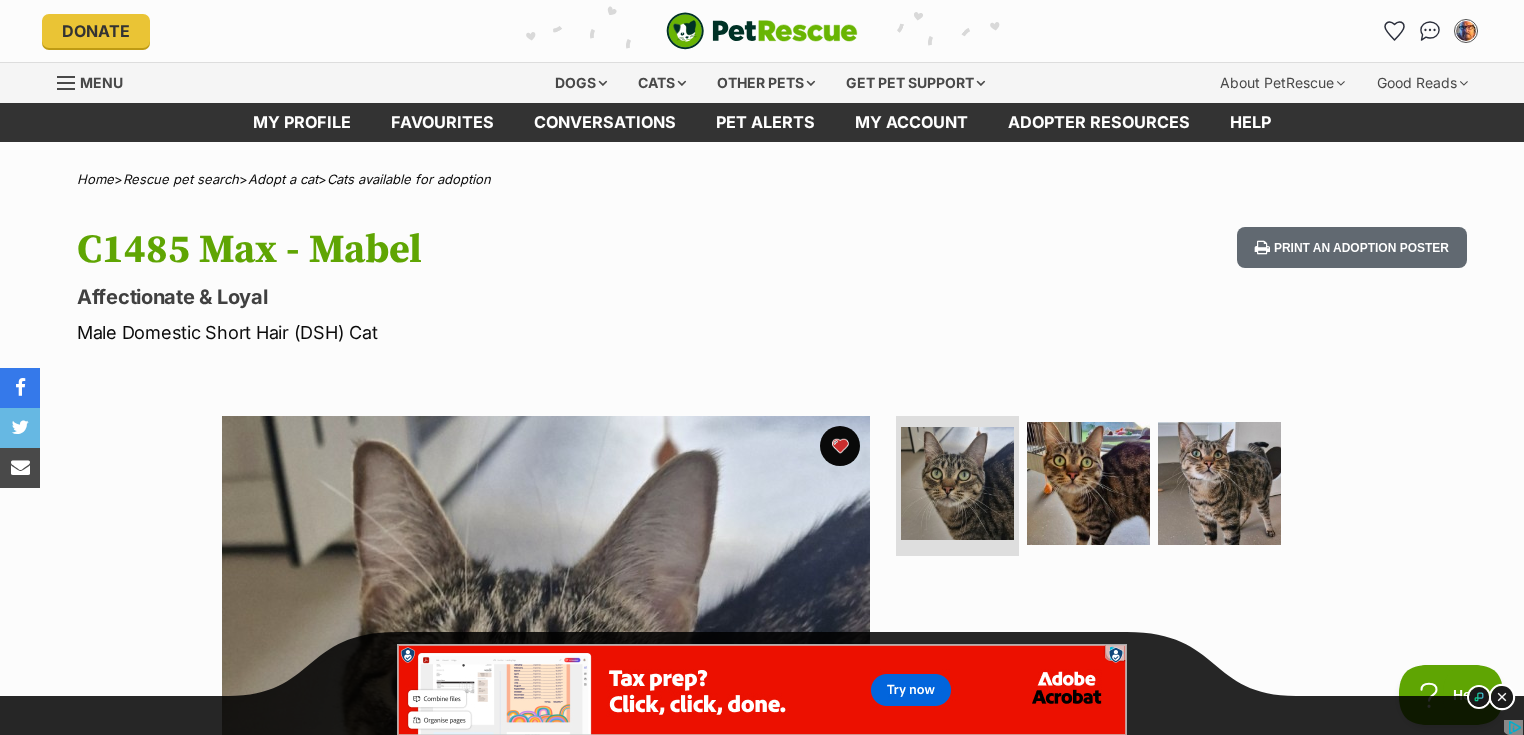 click at bounding box center (1502, 697) 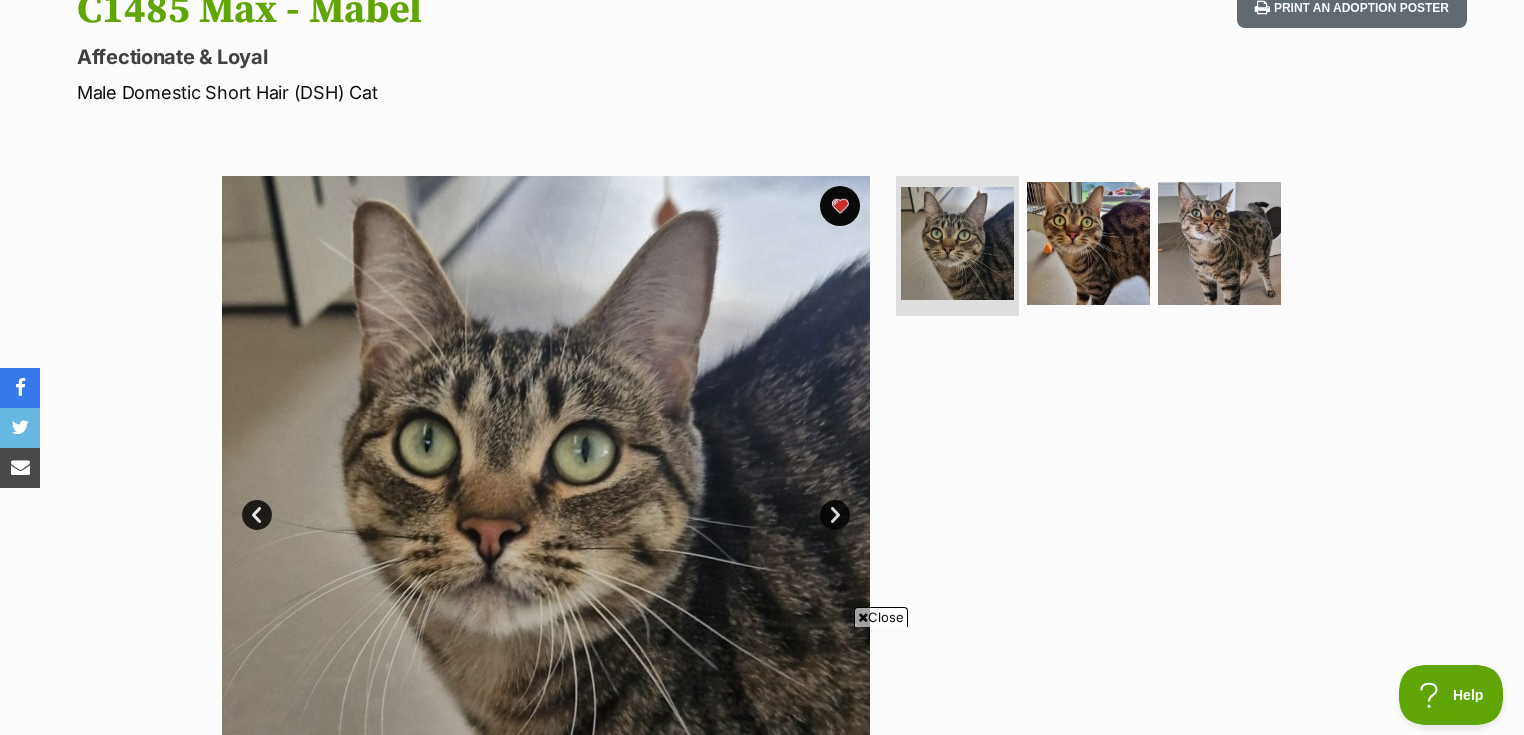 scroll, scrollTop: 0, scrollLeft: 0, axis: both 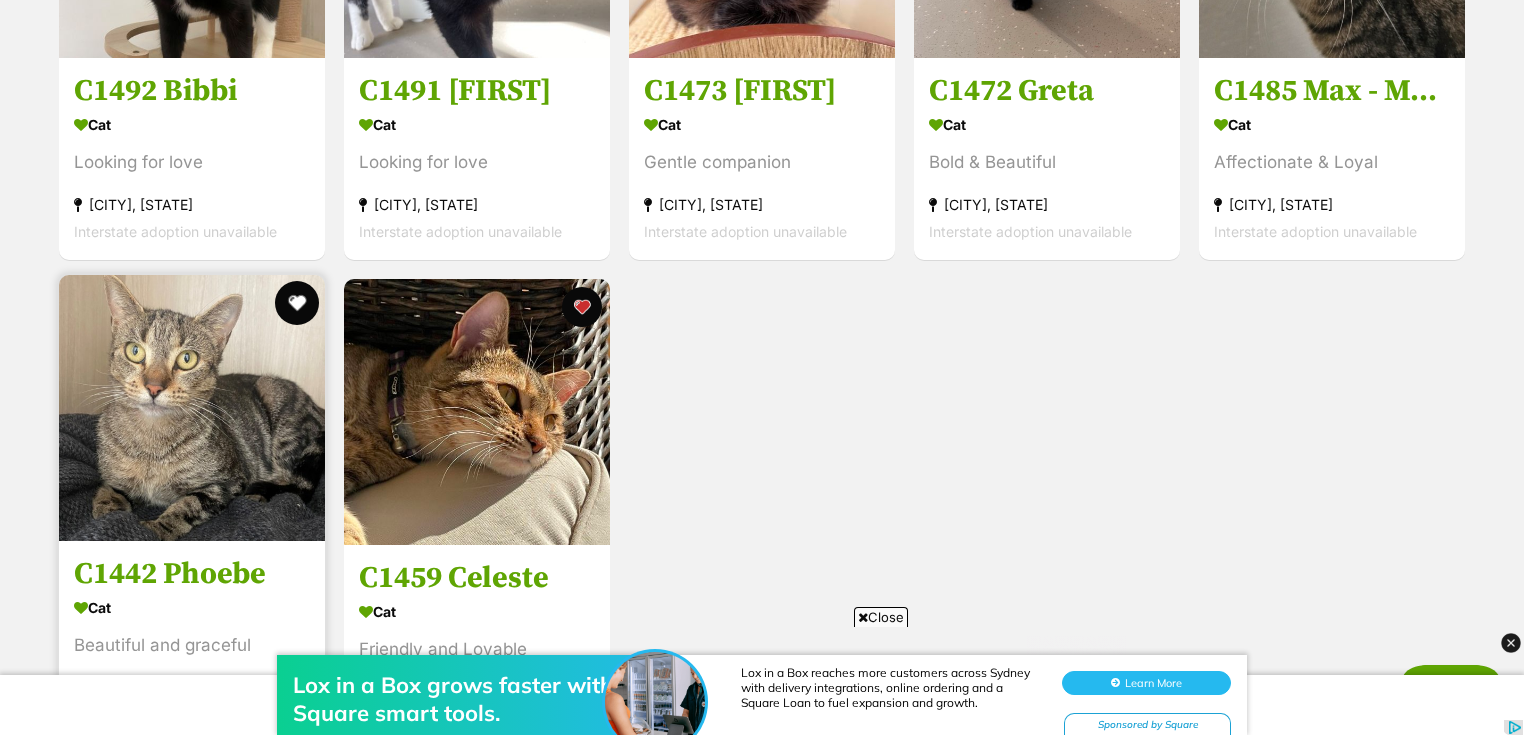 click at bounding box center (297, 303) 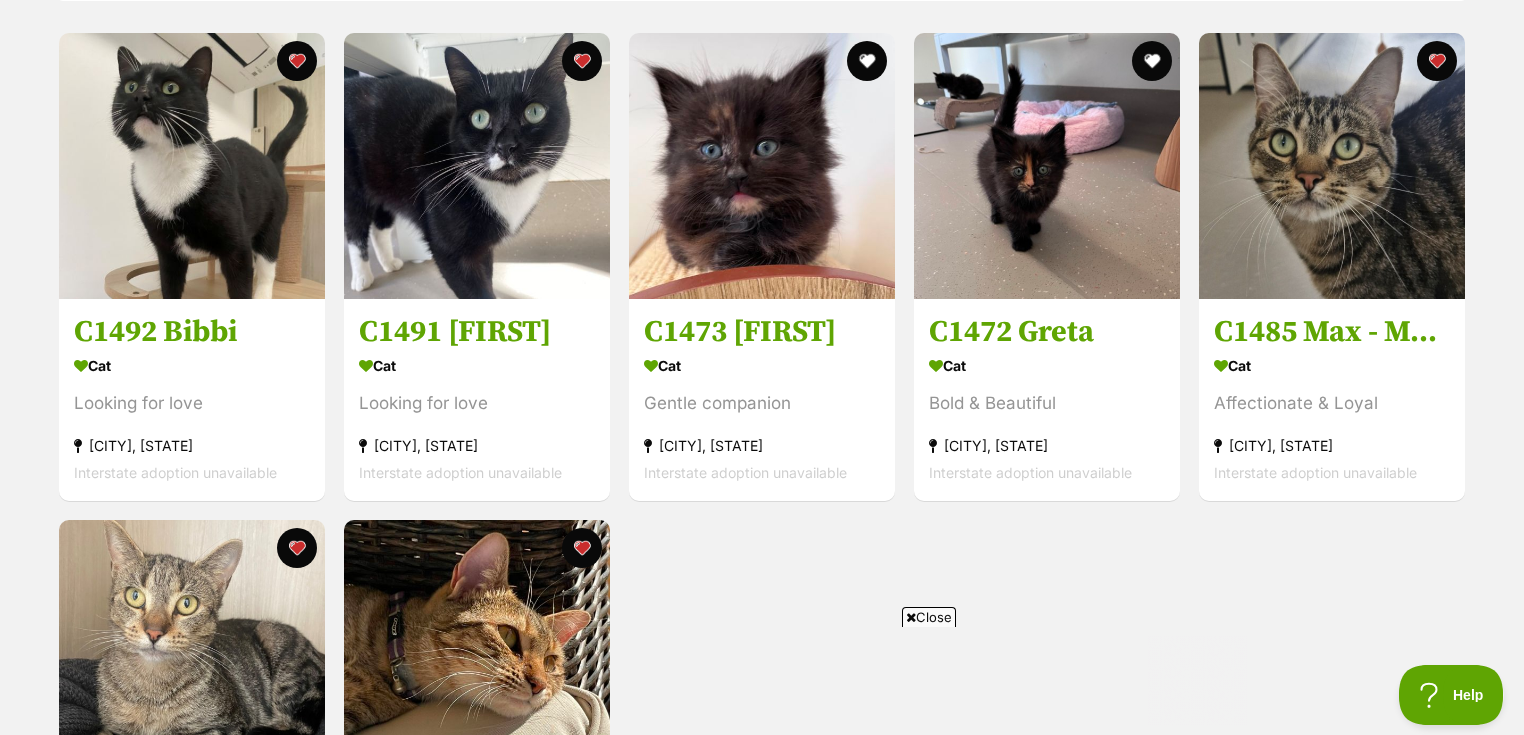 scroll, scrollTop: 2178, scrollLeft: 0, axis: vertical 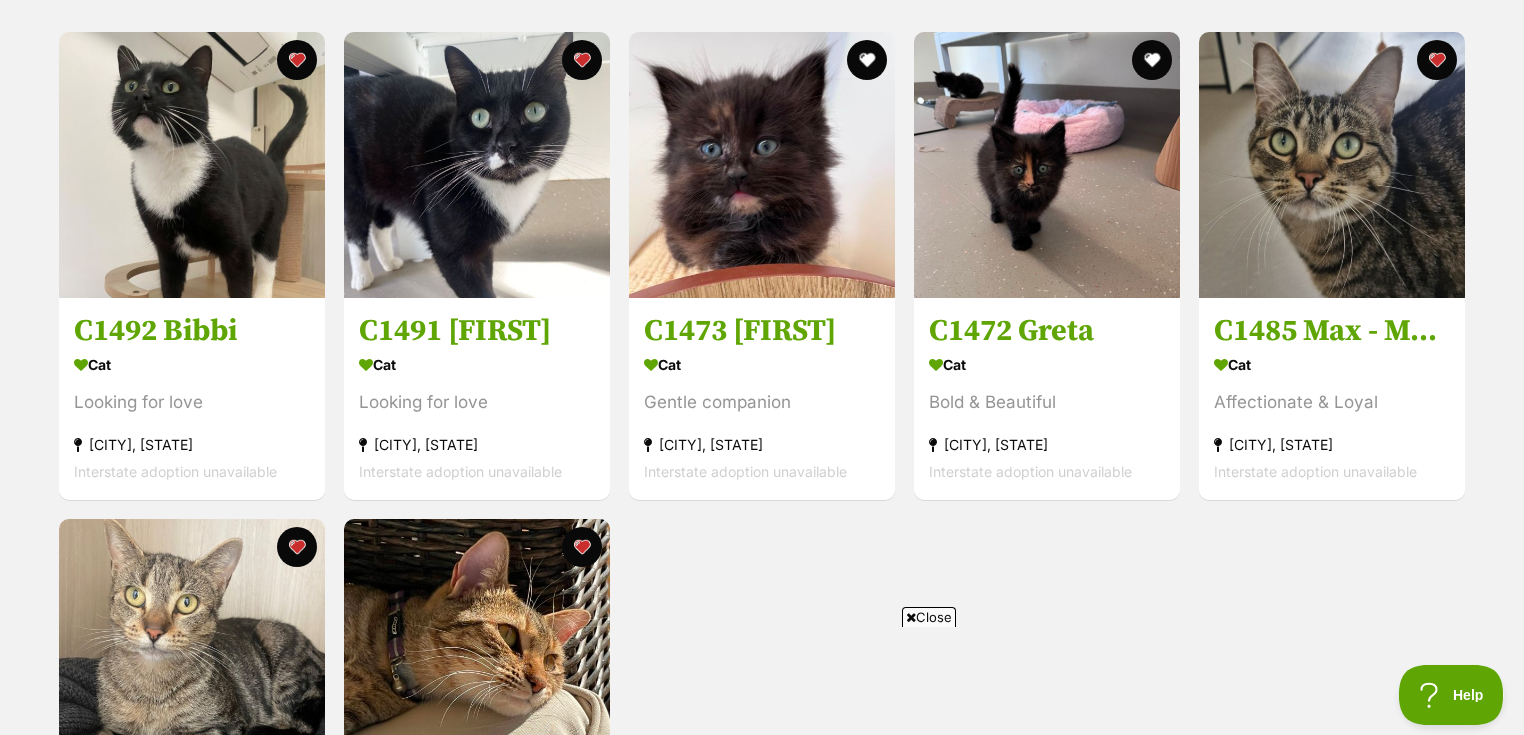 click on "Close" at bounding box center [929, 617] 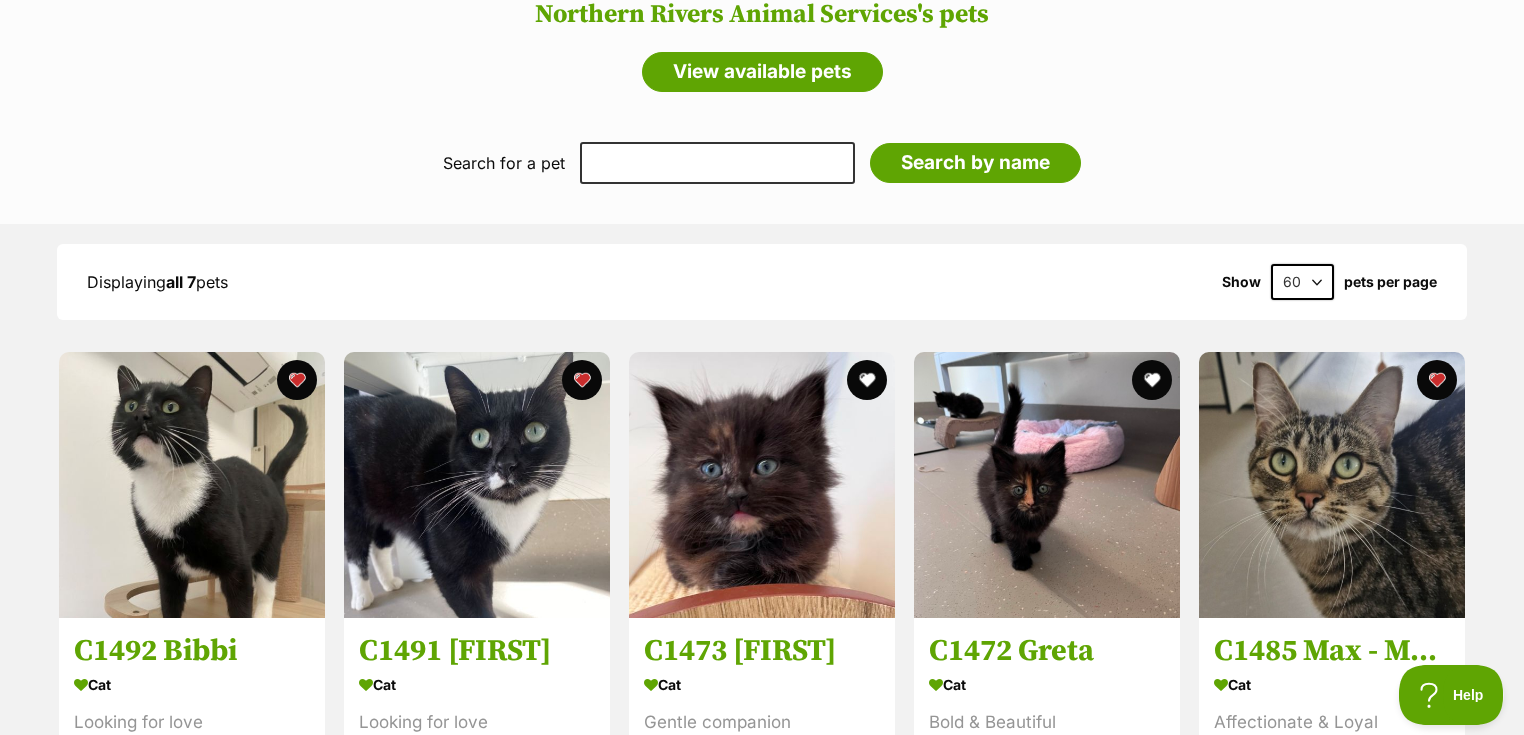 scroll, scrollTop: 2018, scrollLeft: 0, axis: vertical 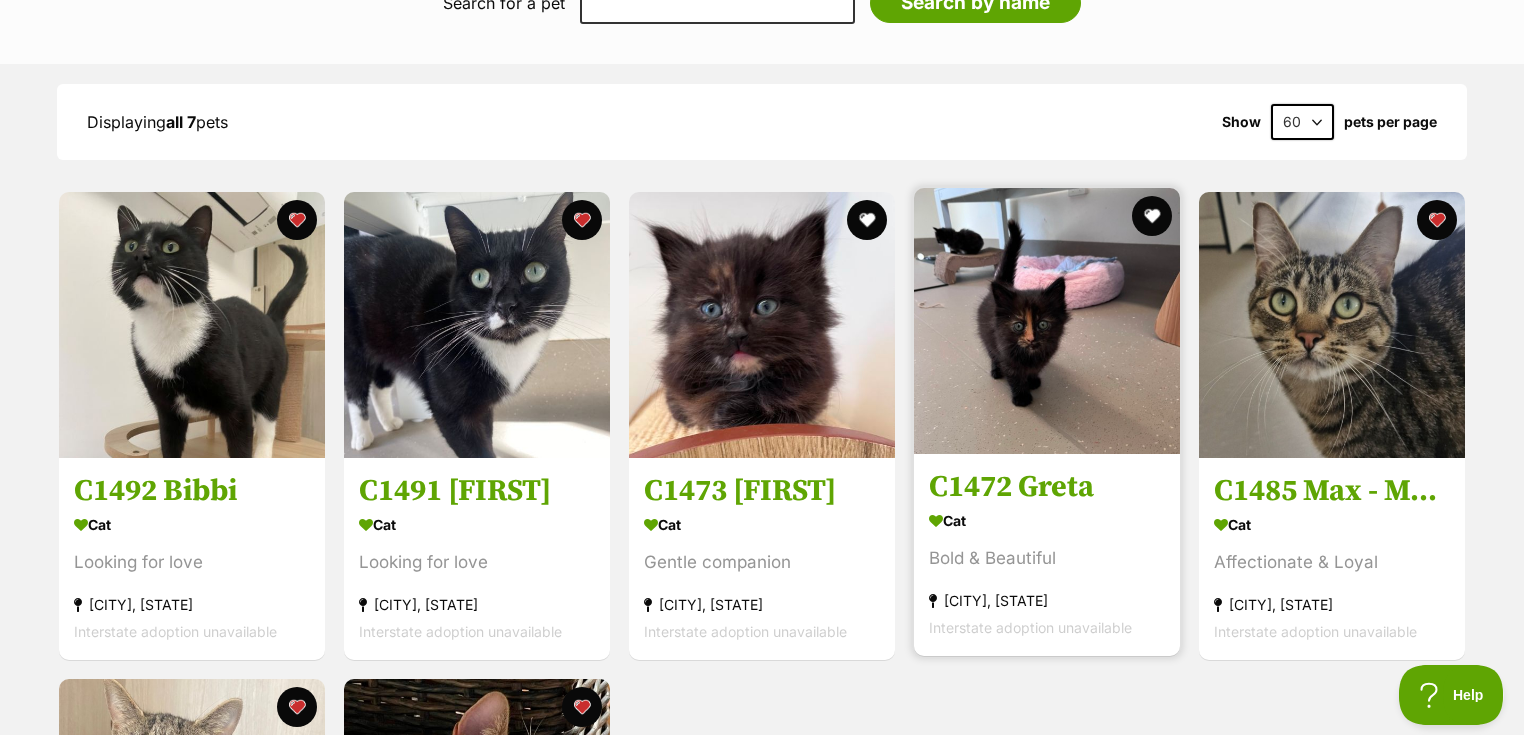 click on "C1472 Greta" at bounding box center [1047, 487] 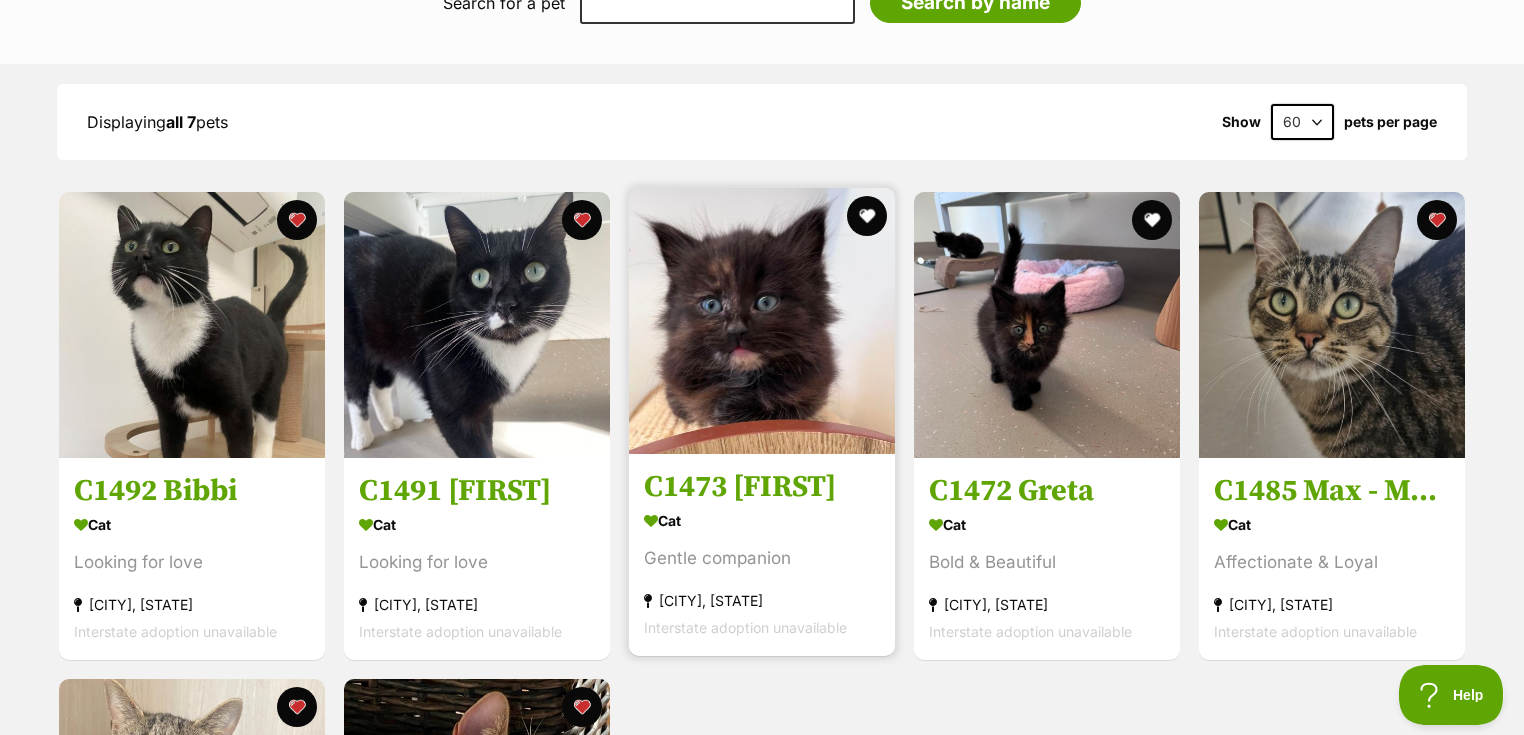 click on "C1473 Gemma" at bounding box center [762, 487] 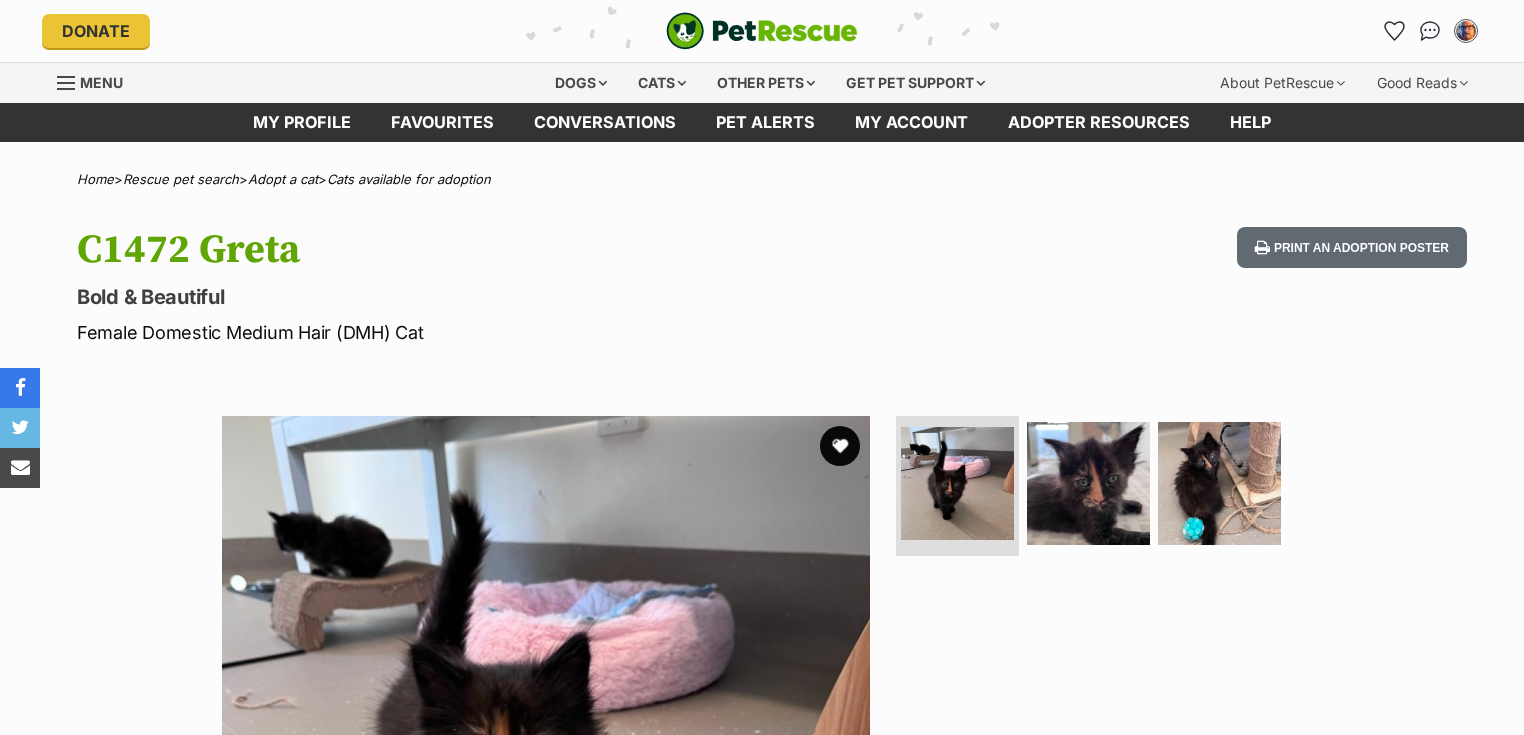 scroll, scrollTop: 0, scrollLeft: 0, axis: both 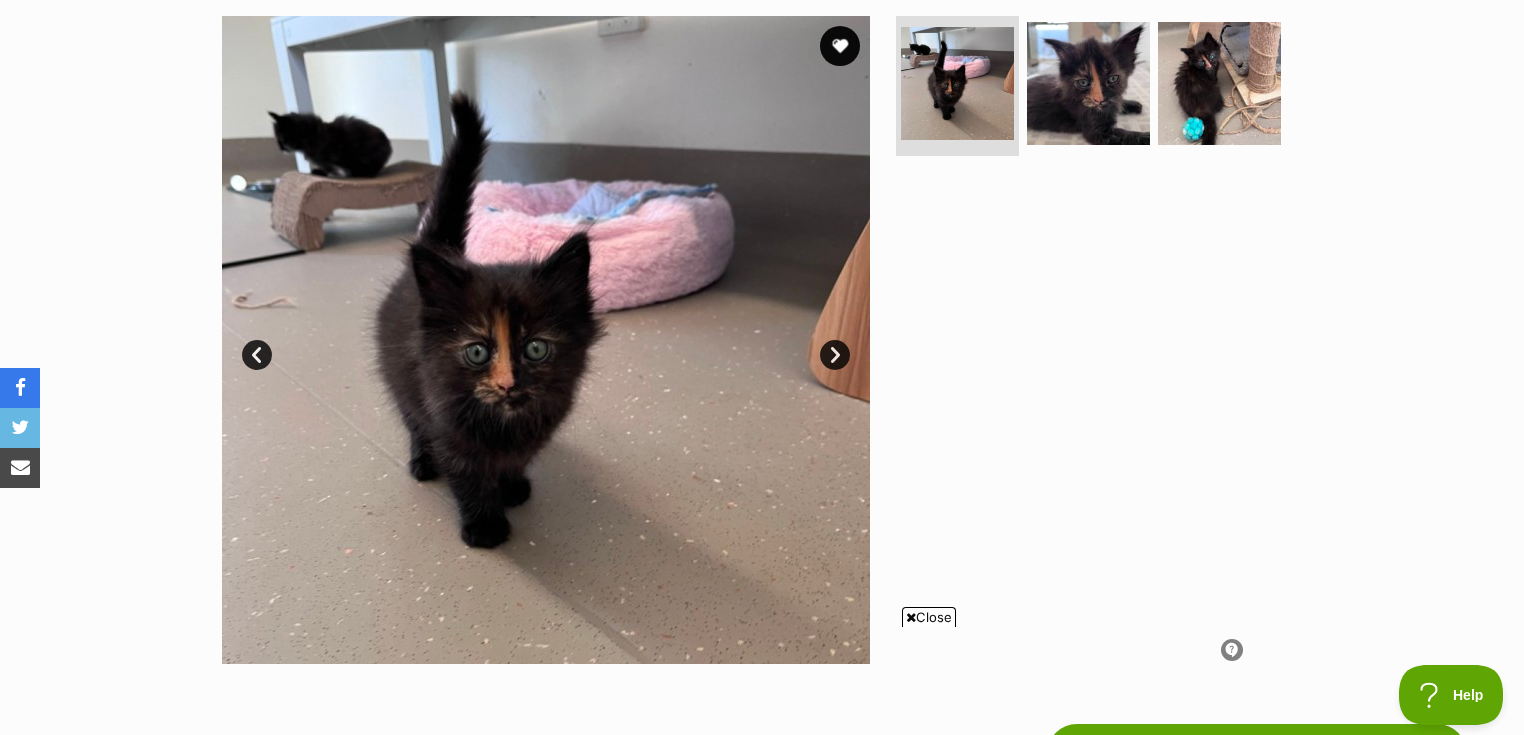 click on "Next" at bounding box center (835, 355) 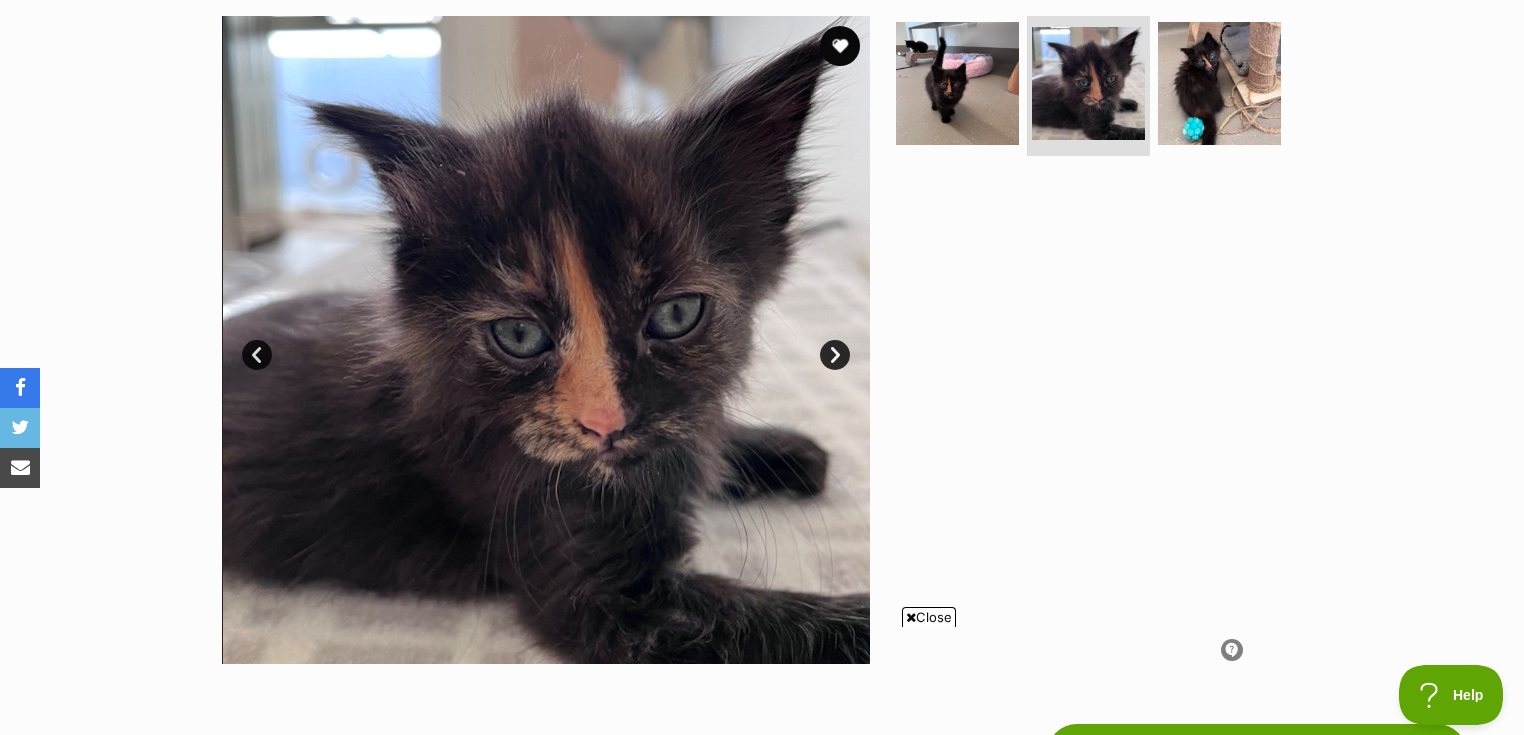 click on "Next" at bounding box center [835, 355] 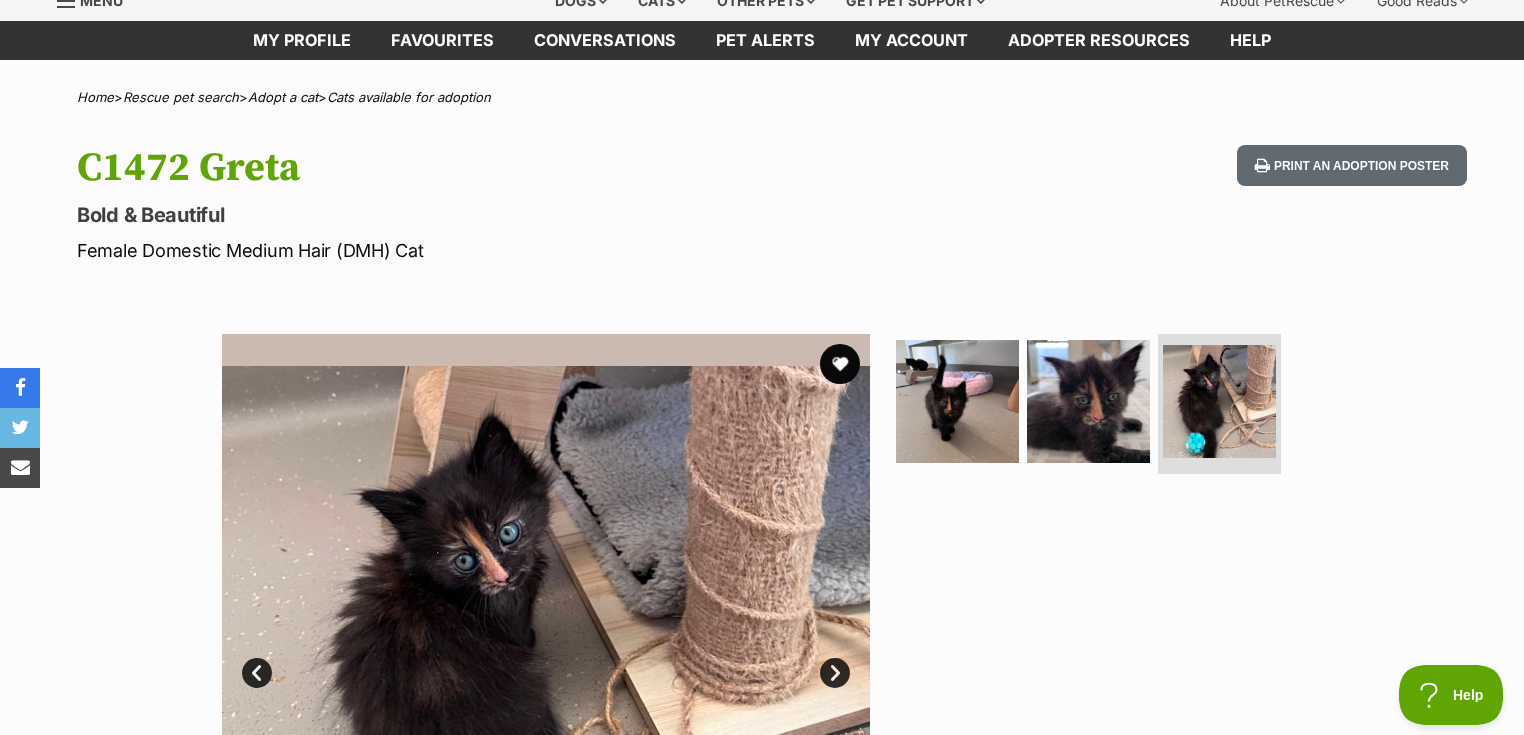 scroll, scrollTop: 0, scrollLeft: 0, axis: both 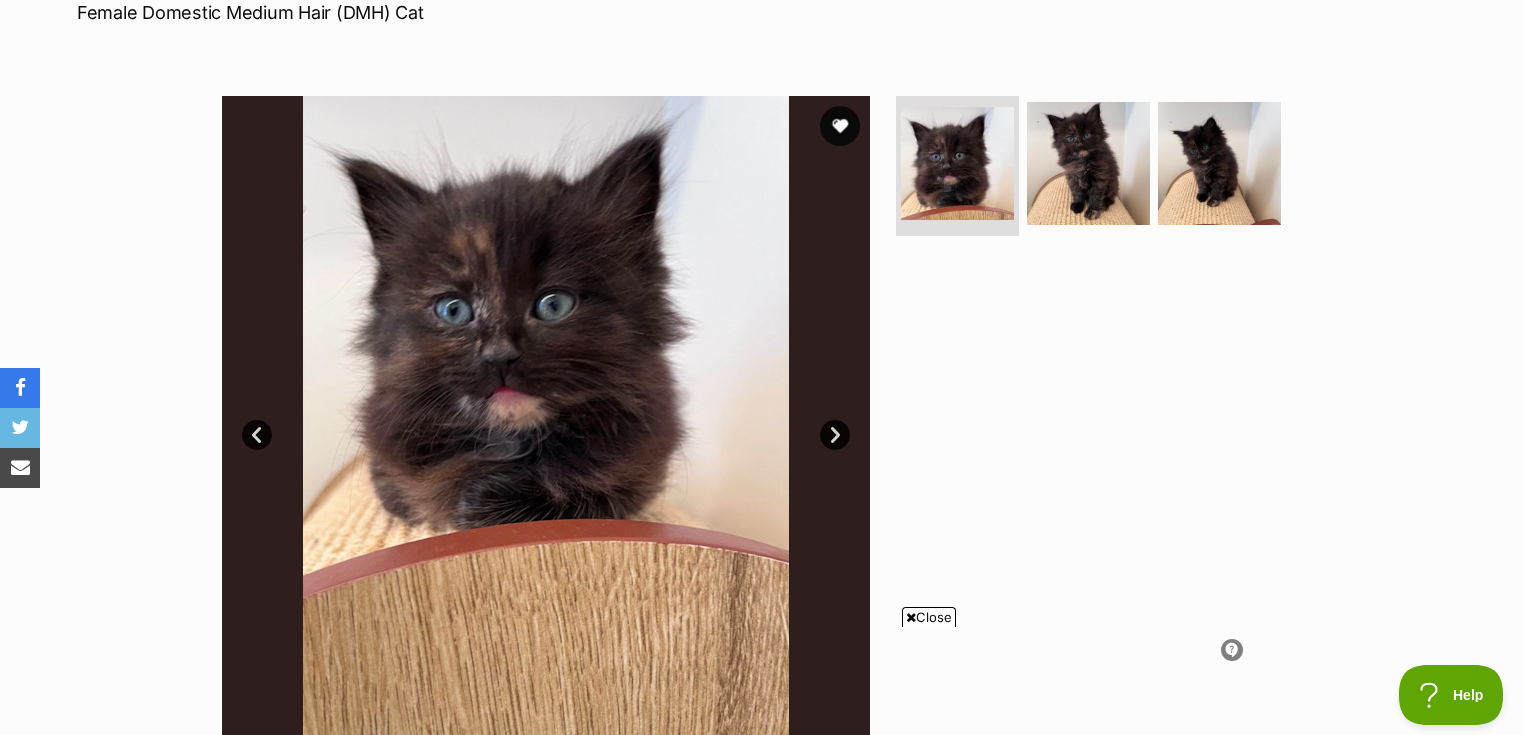 click on "Next" at bounding box center (835, 435) 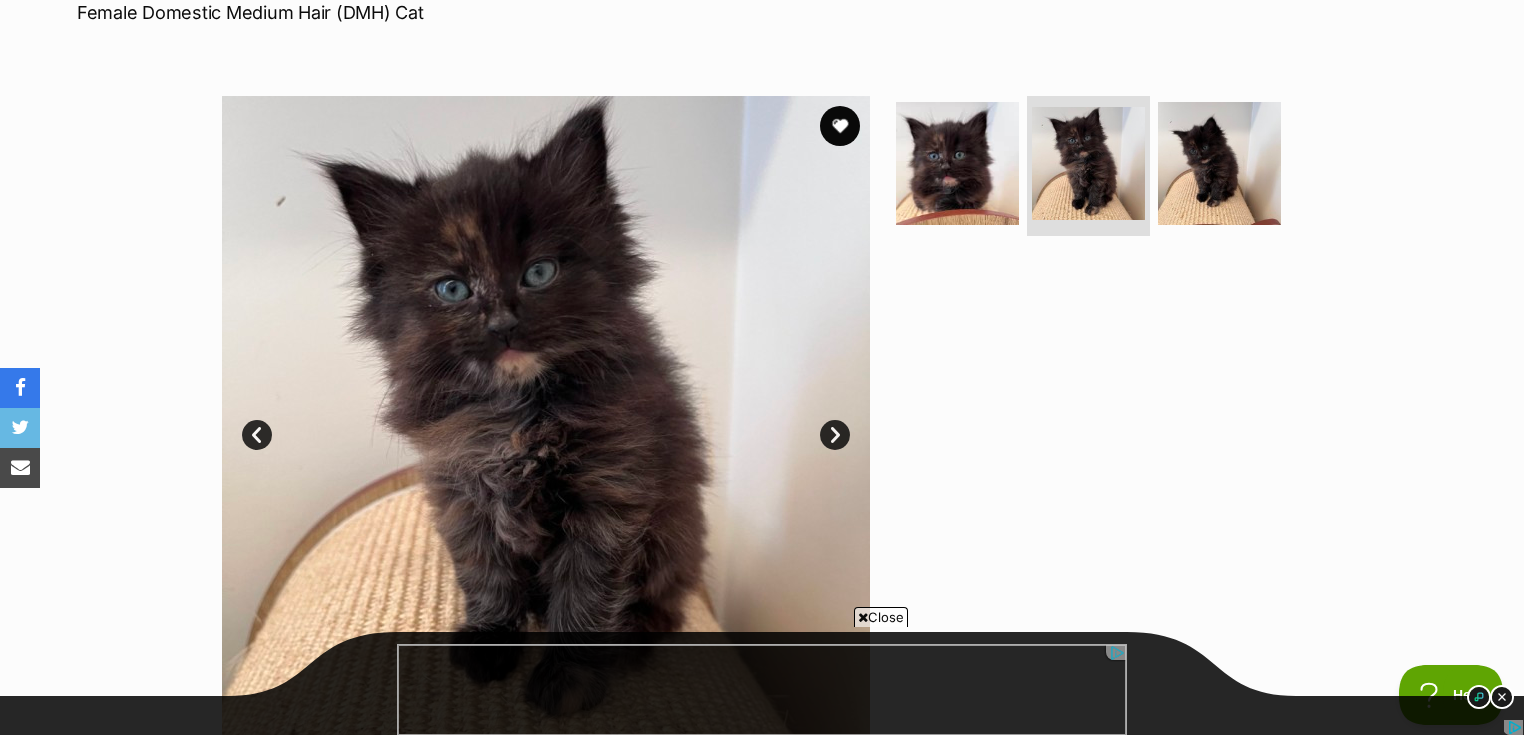 scroll, scrollTop: 0, scrollLeft: 0, axis: both 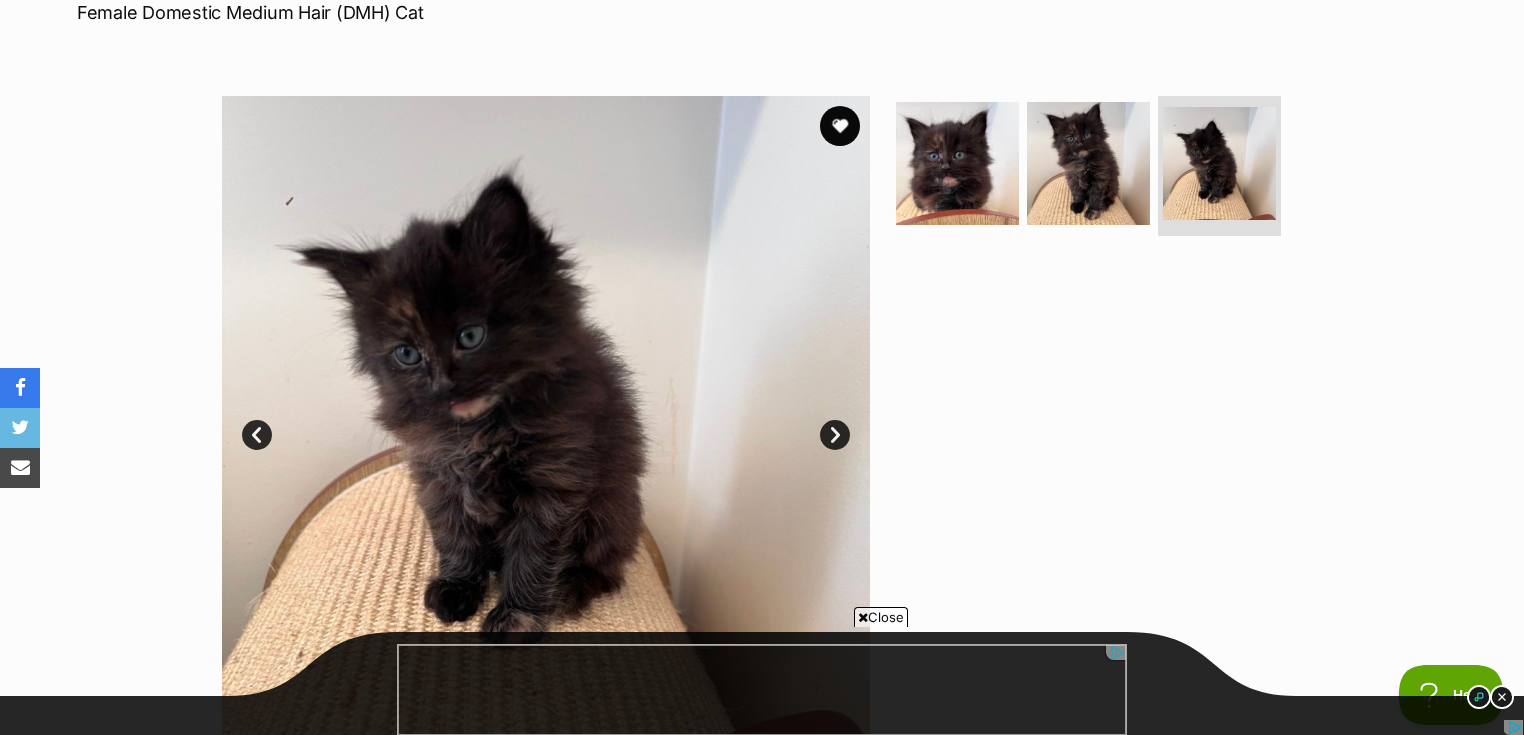 click on "Prev" at bounding box center [257, 435] 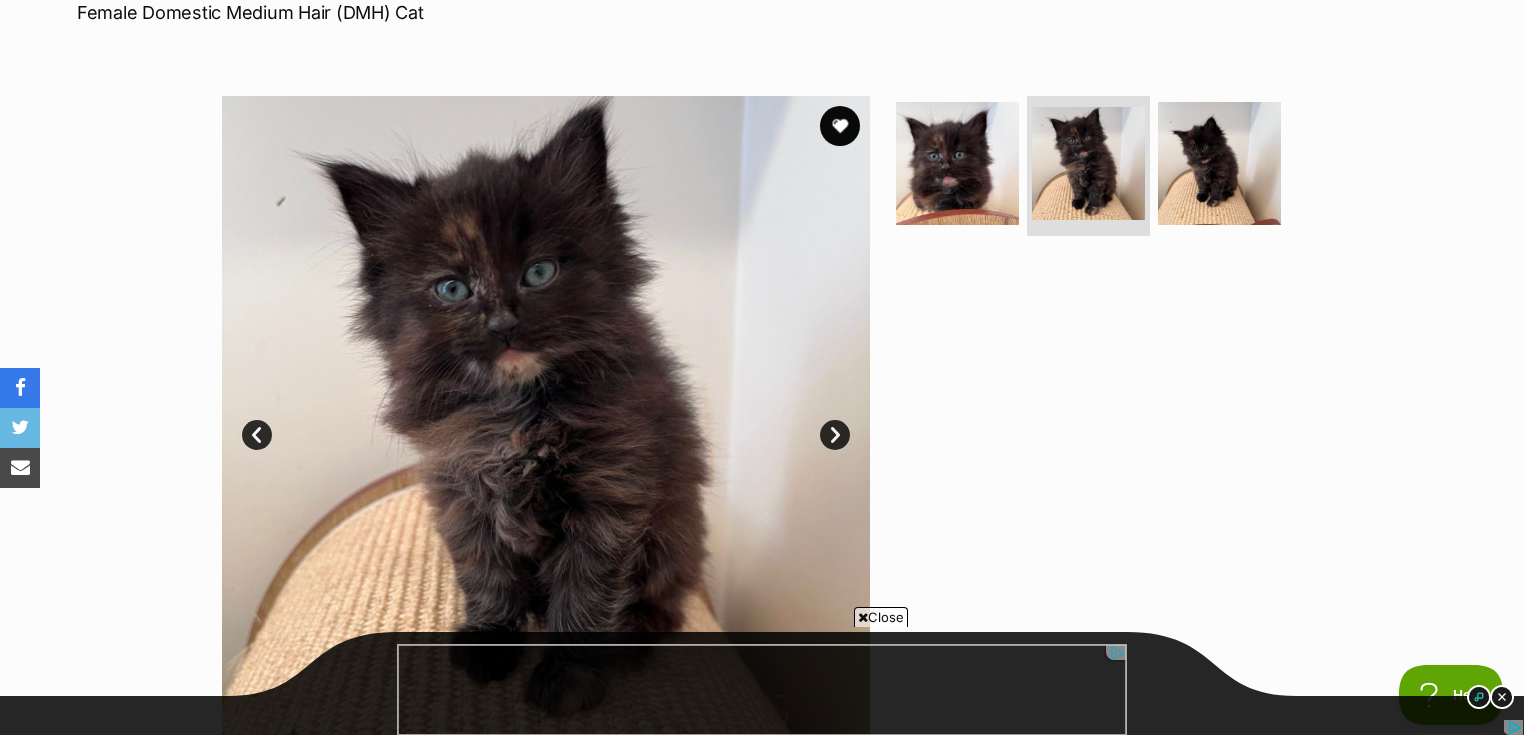 click on "Prev" at bounding box center [257, 435] 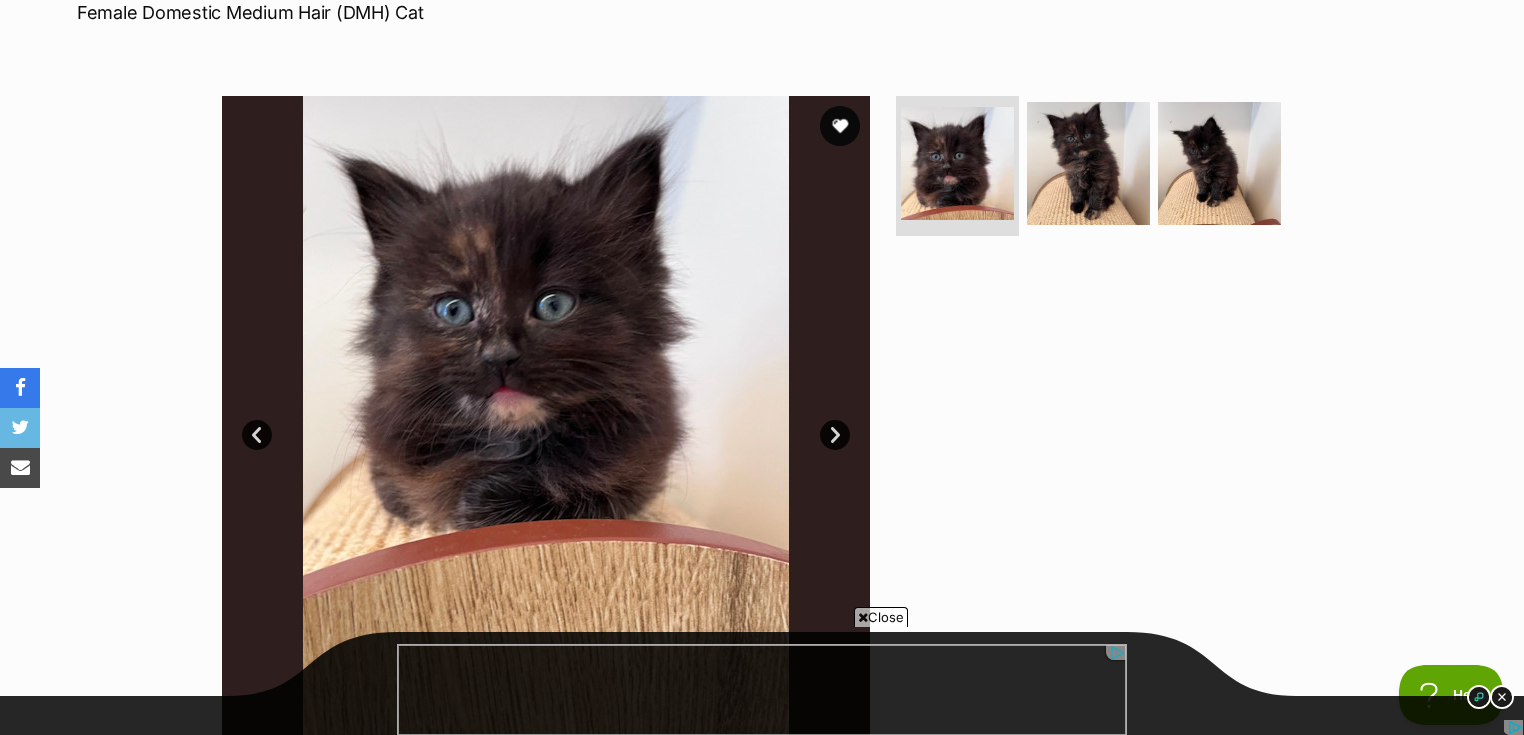 click at bounding box center (863, 617) 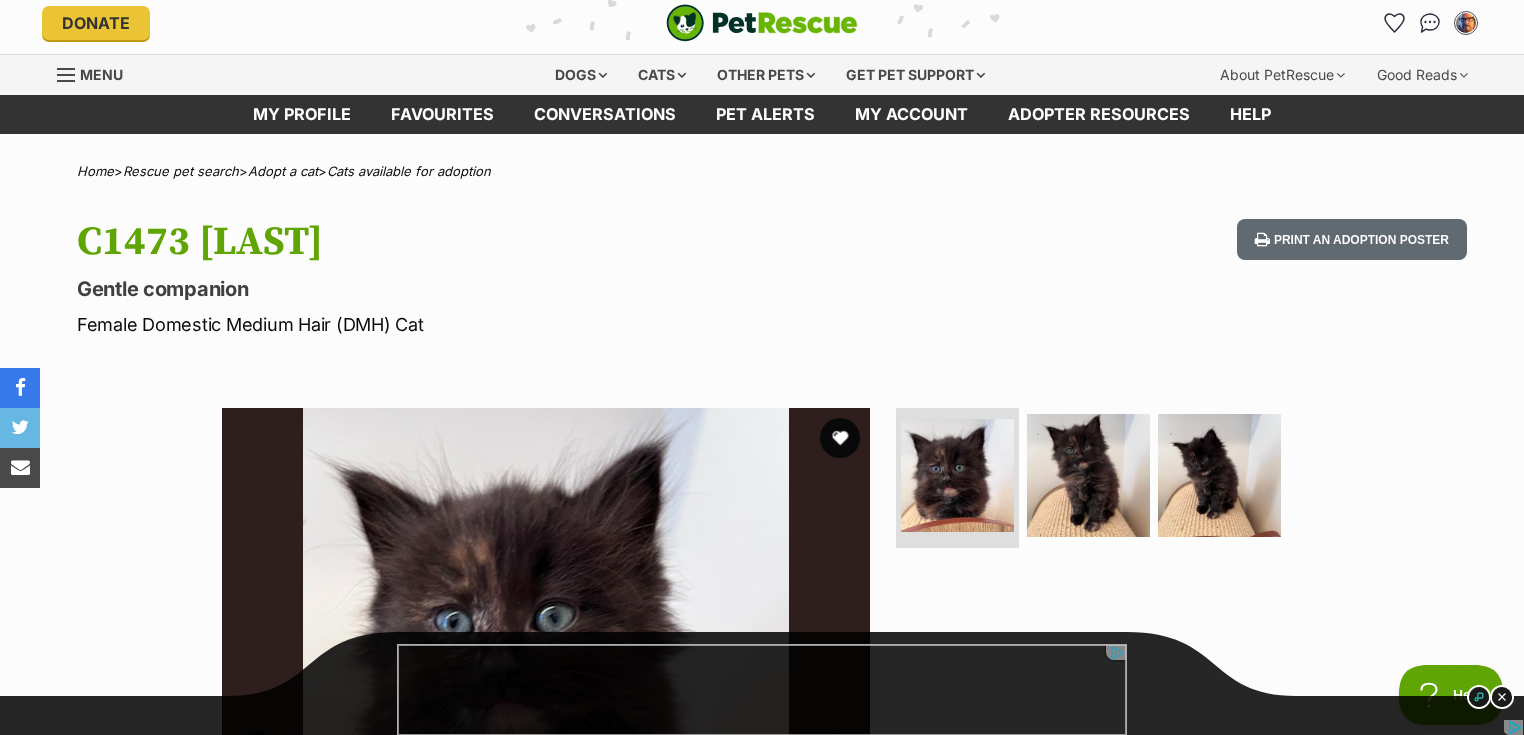 scroll, scrollTop: 0, scrollLeft: 0, axis: both 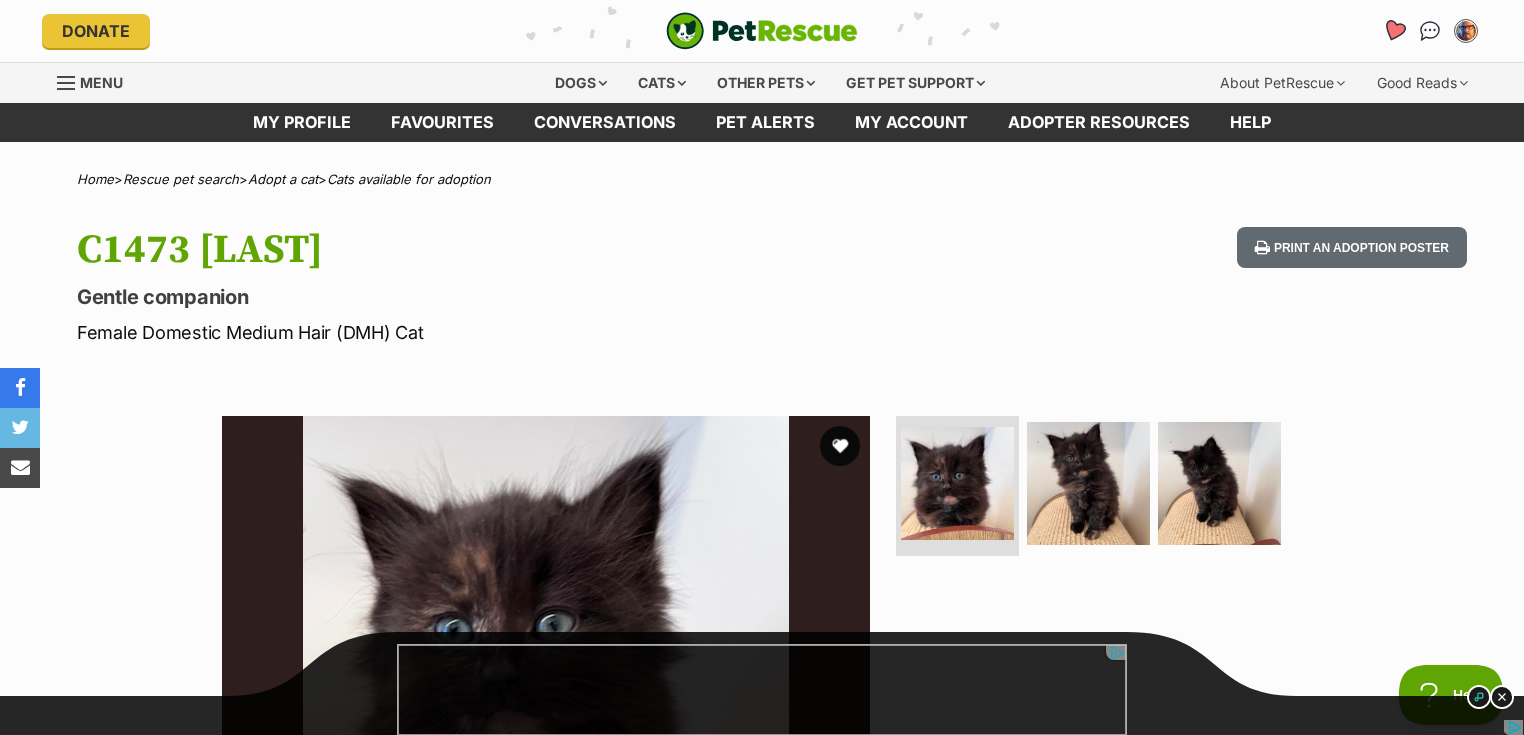 click at bounding box center [1393, 31] 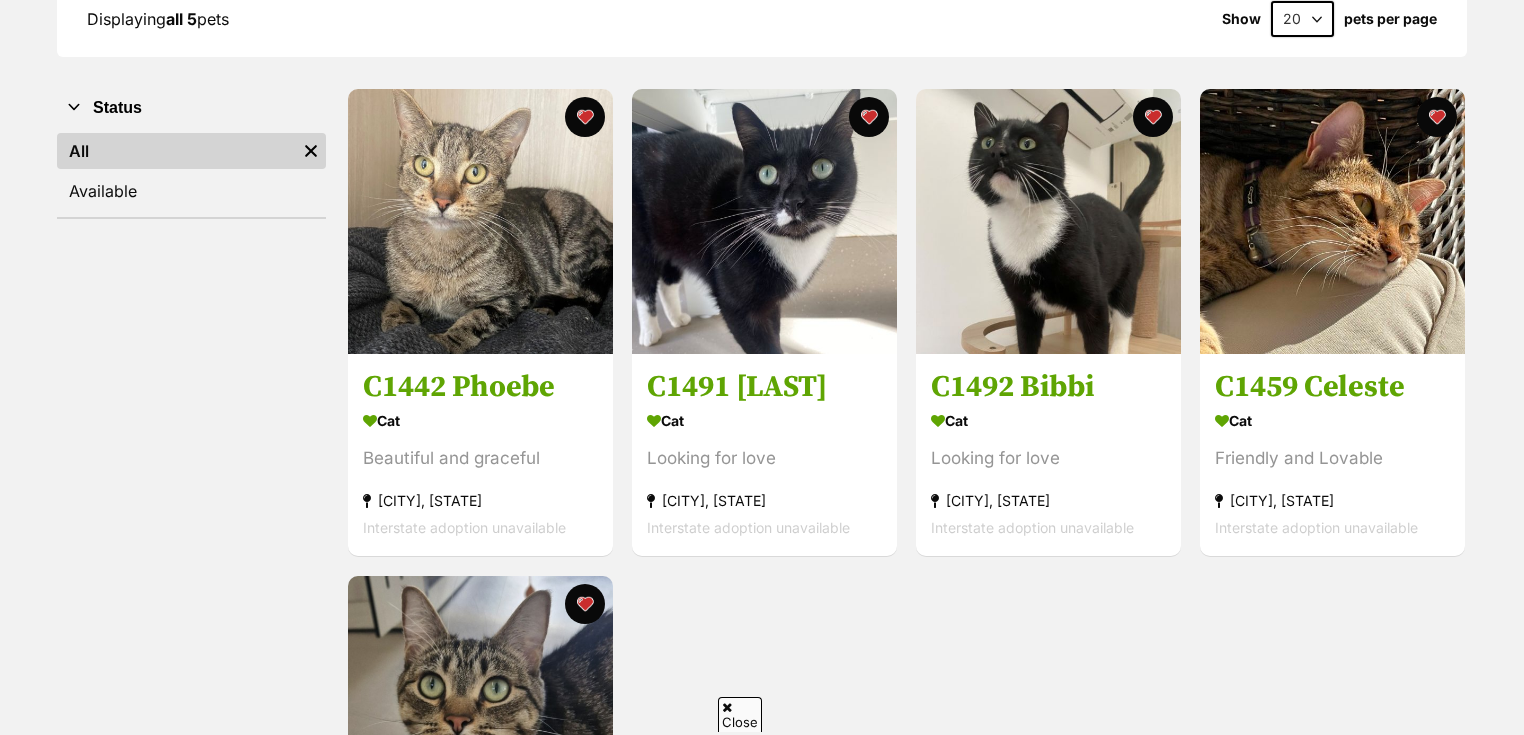 scroll, scrollTop: 320, scrollLeft: 0, axis: vertical 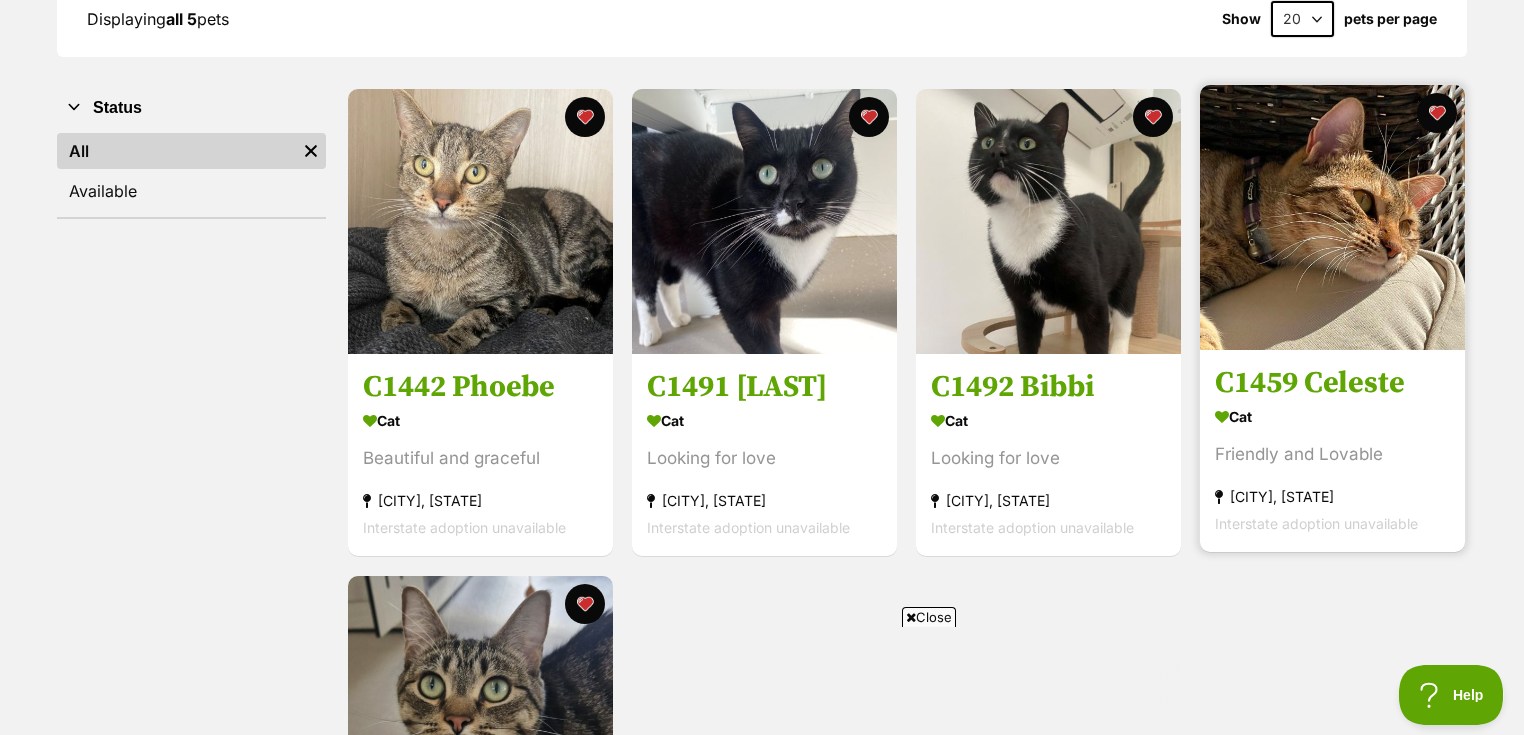click on "C1459 Celeste" at bounding box center [1332, 384] 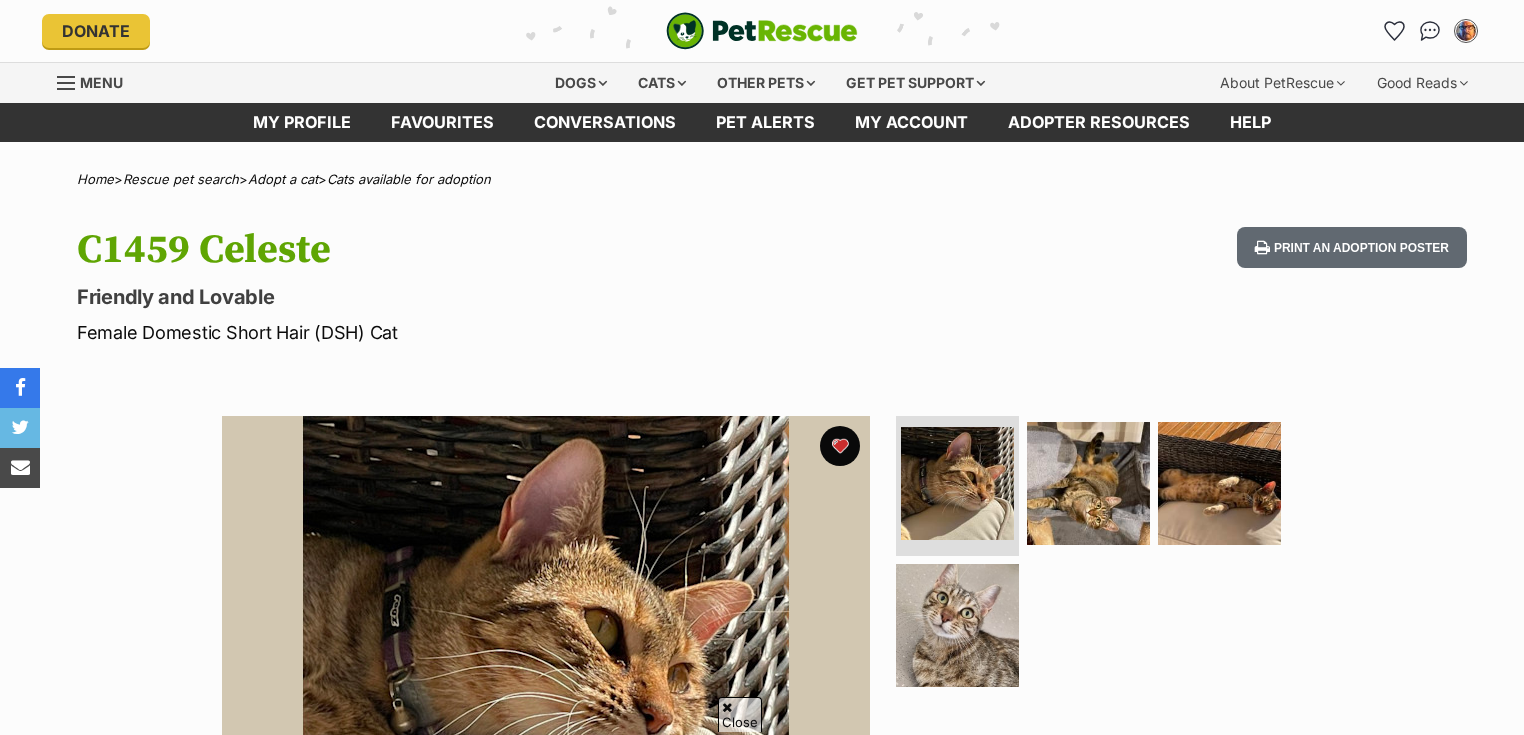 scroll, scrollTop: 240, scrollLeft: 0, axis: vertical 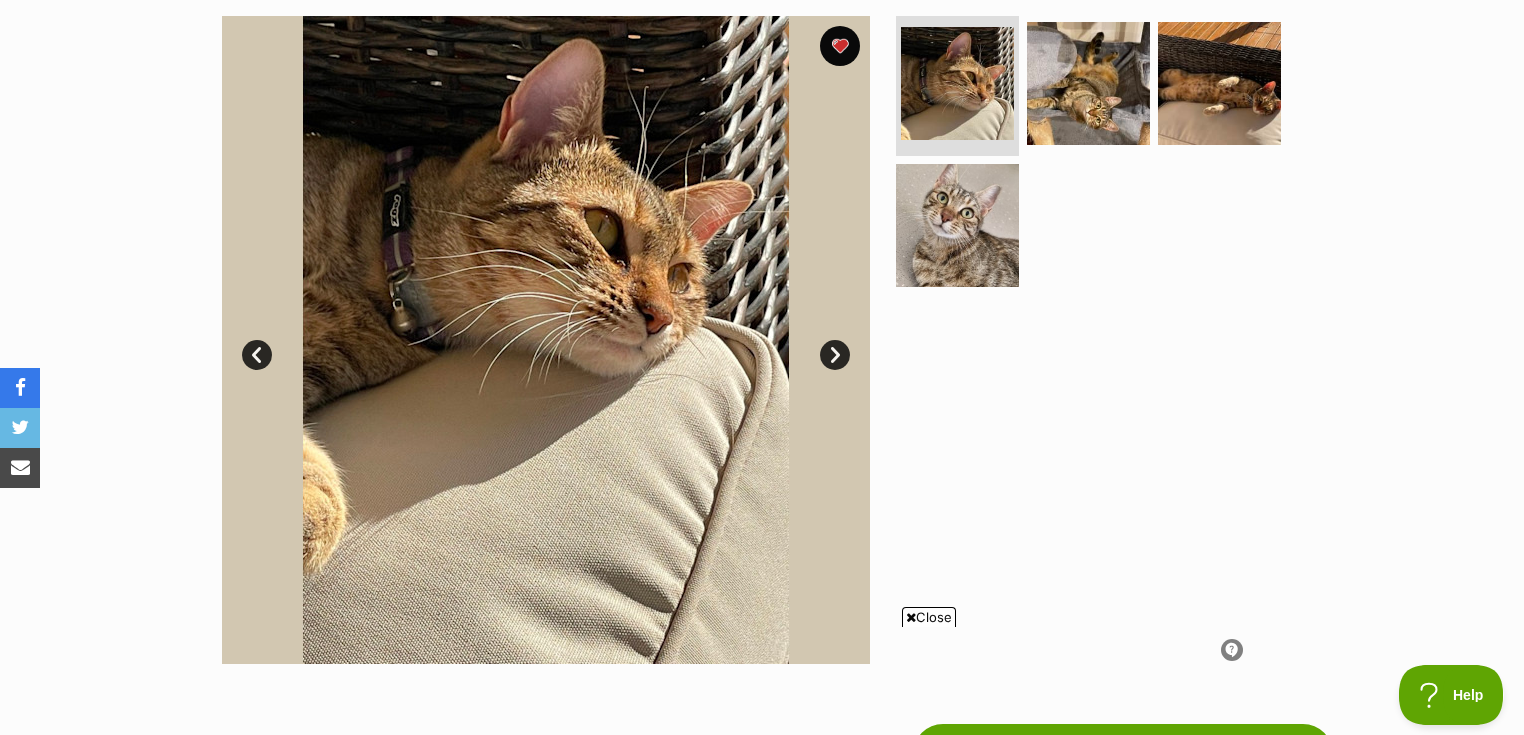 click at bounding box center [911, 617] 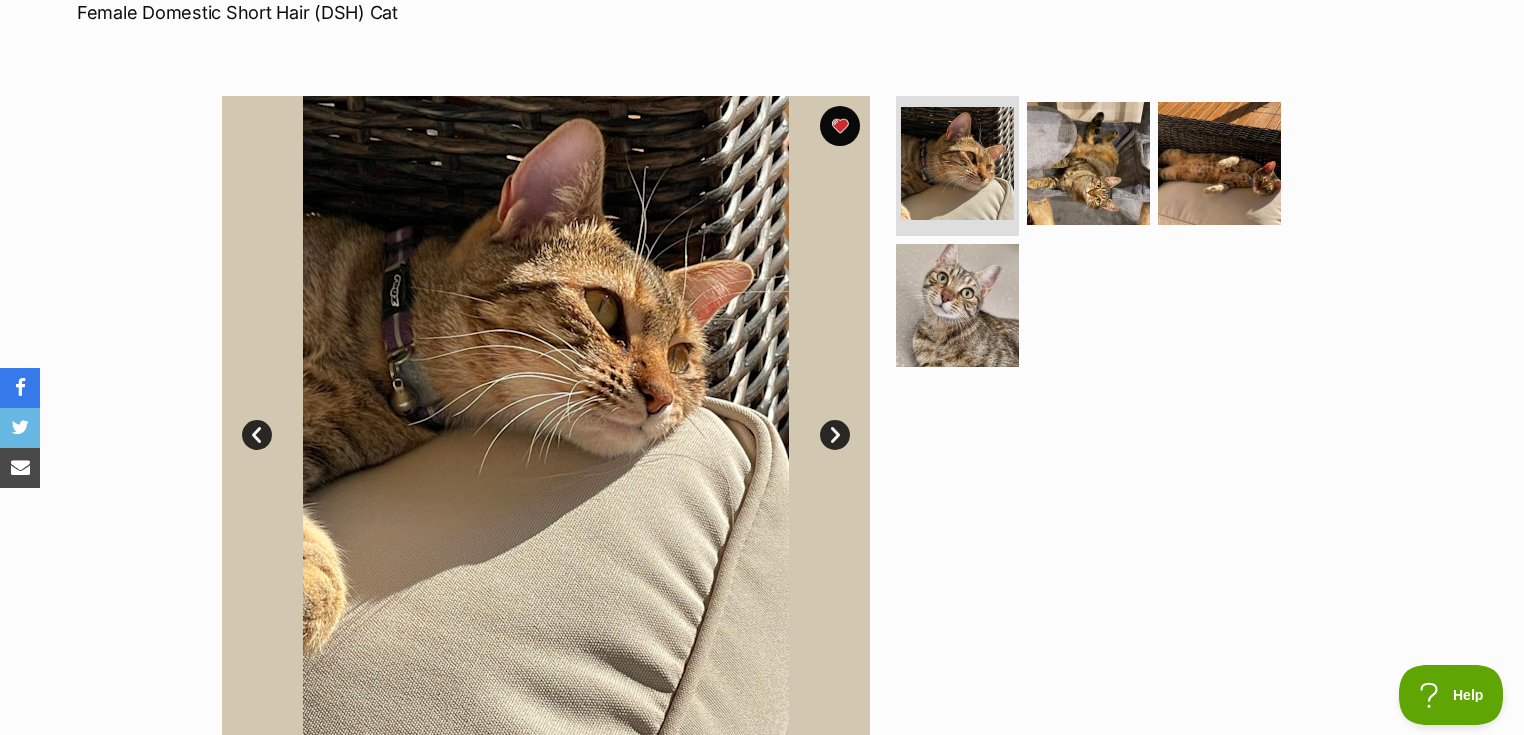scroll, scrollTop: 400, scrollLeft: 0, axis: vertical 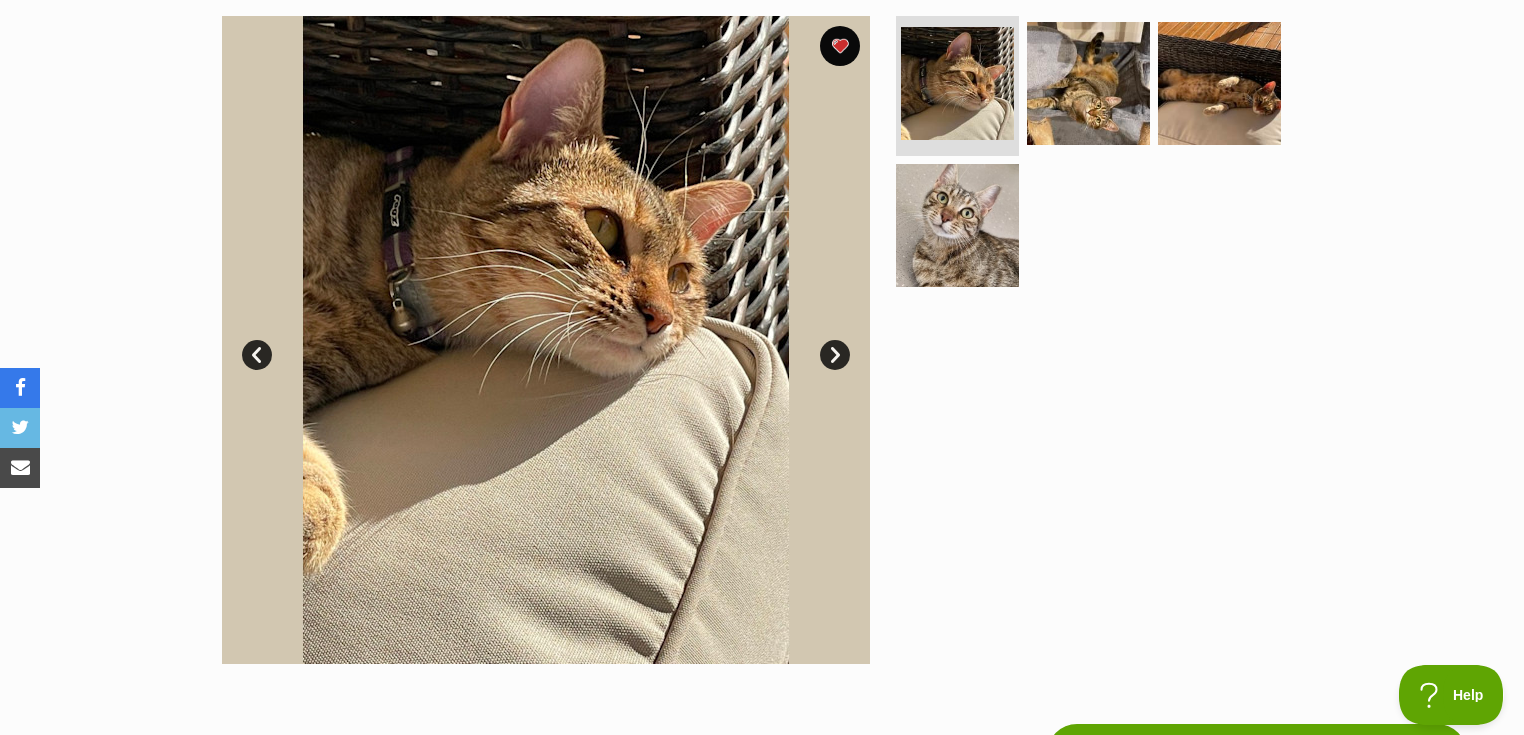 click on "Next" at bounding box center (835, 355) 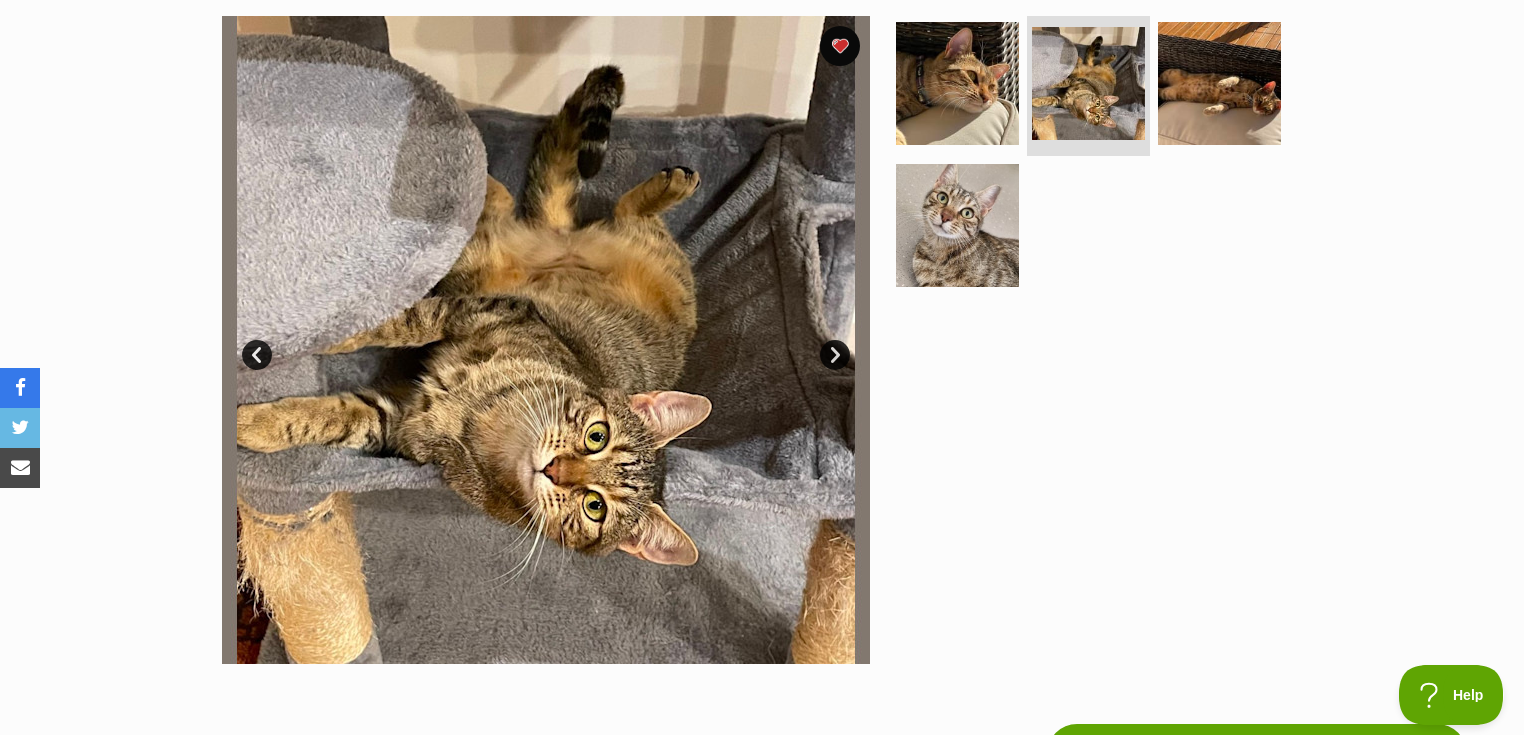 click on "Next" at bounding box center (835, 355) 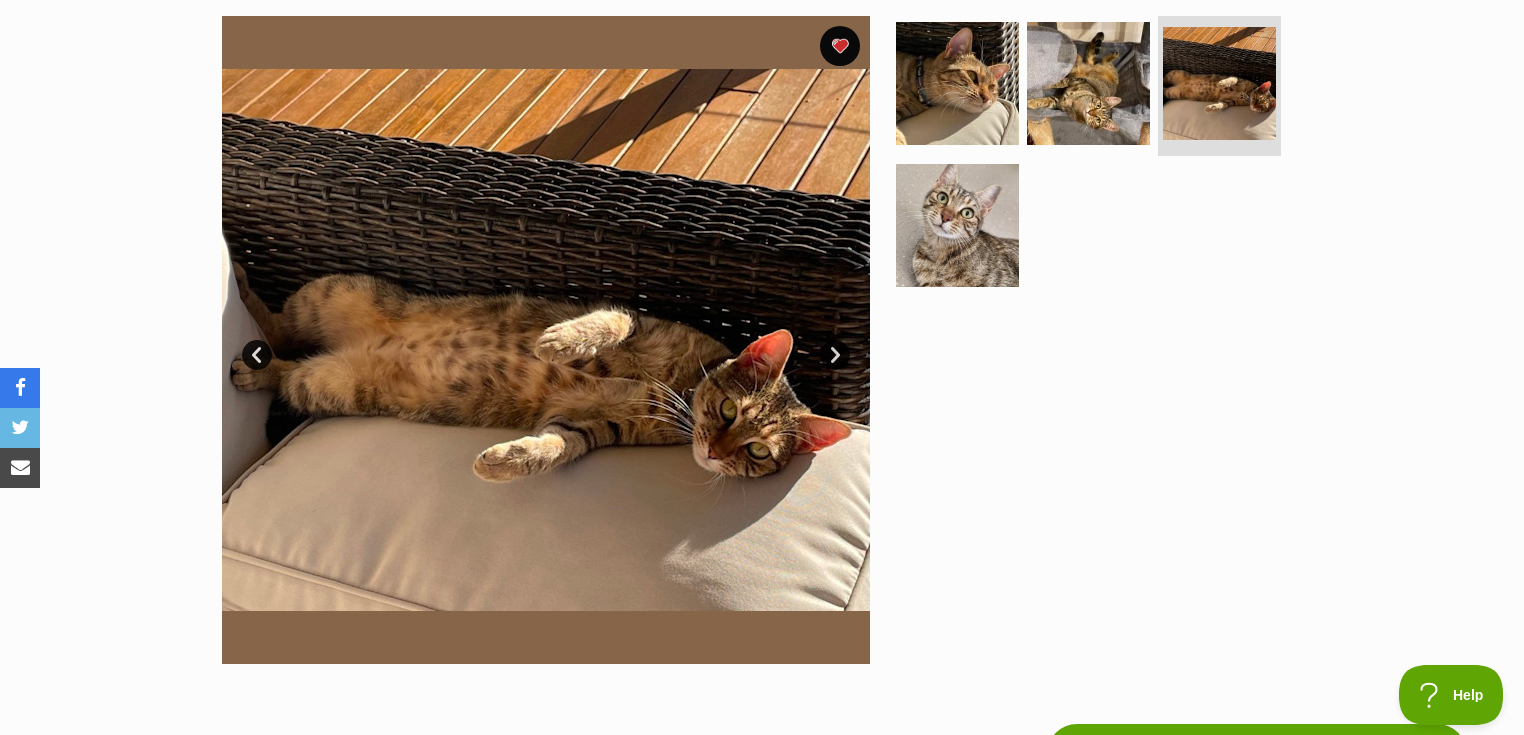click on "Next" at bounding box center (835, 355) 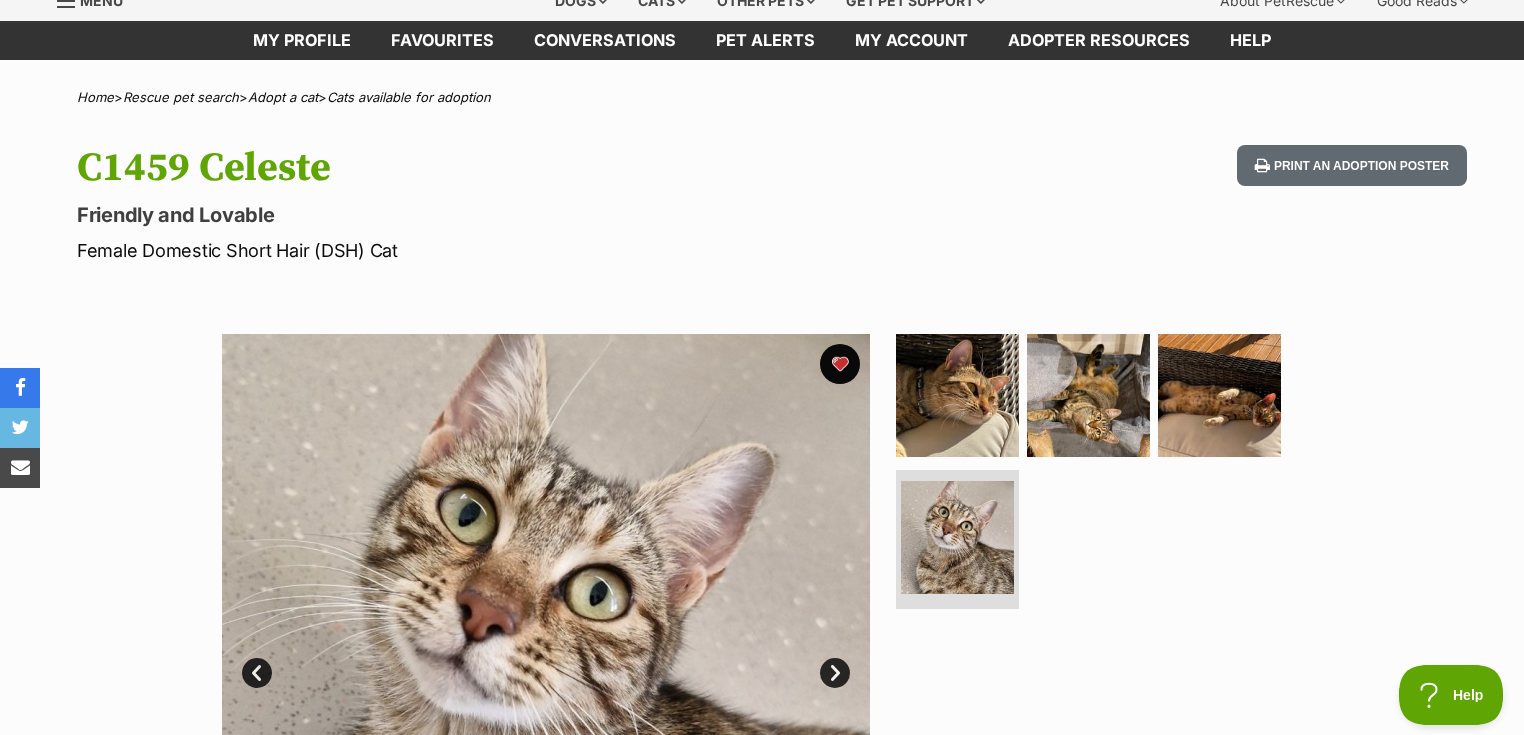 scroll, scrollTop: 0, scrollLeft: 0, axis: both 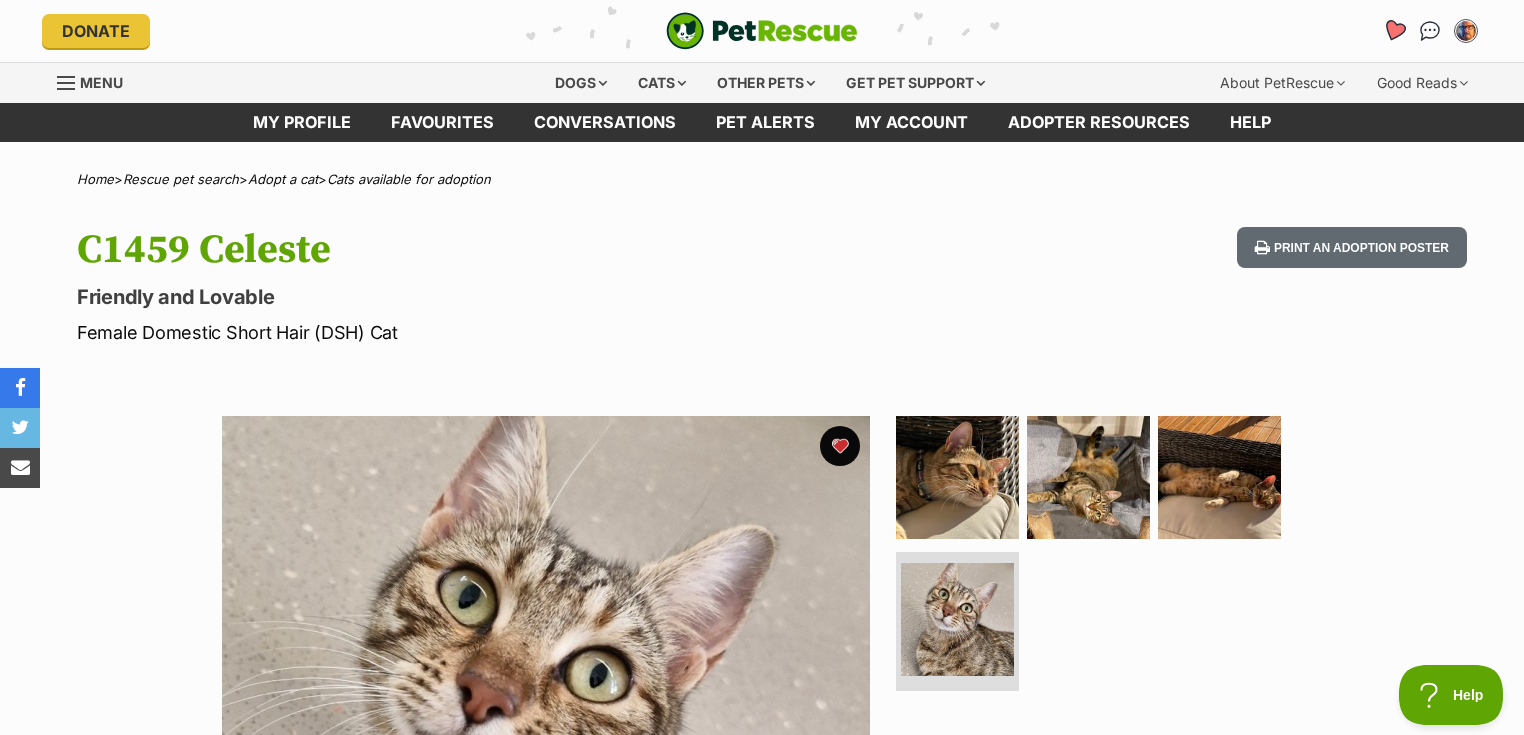 click 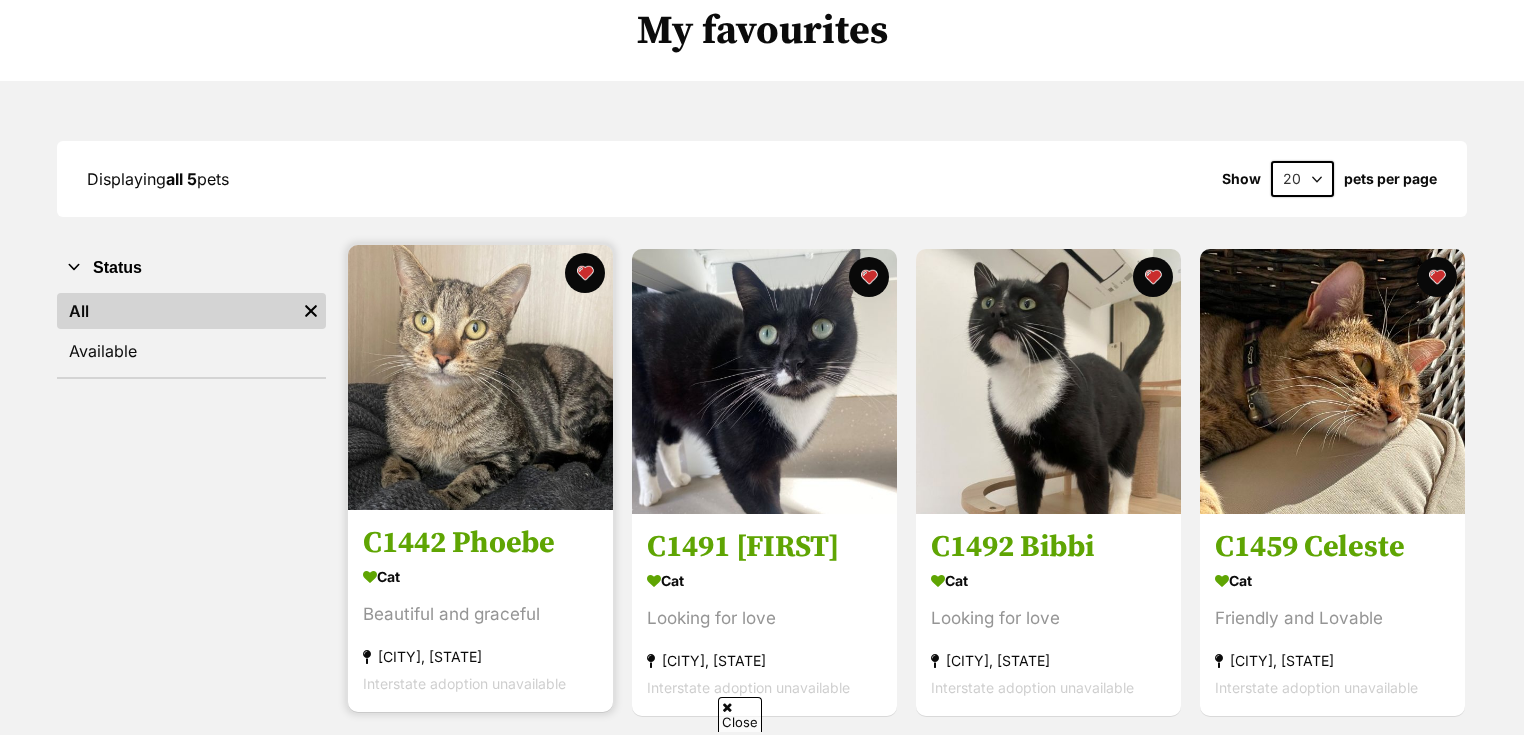 scroll, scrollTop: 0, scrollLeft: 0, axis: both 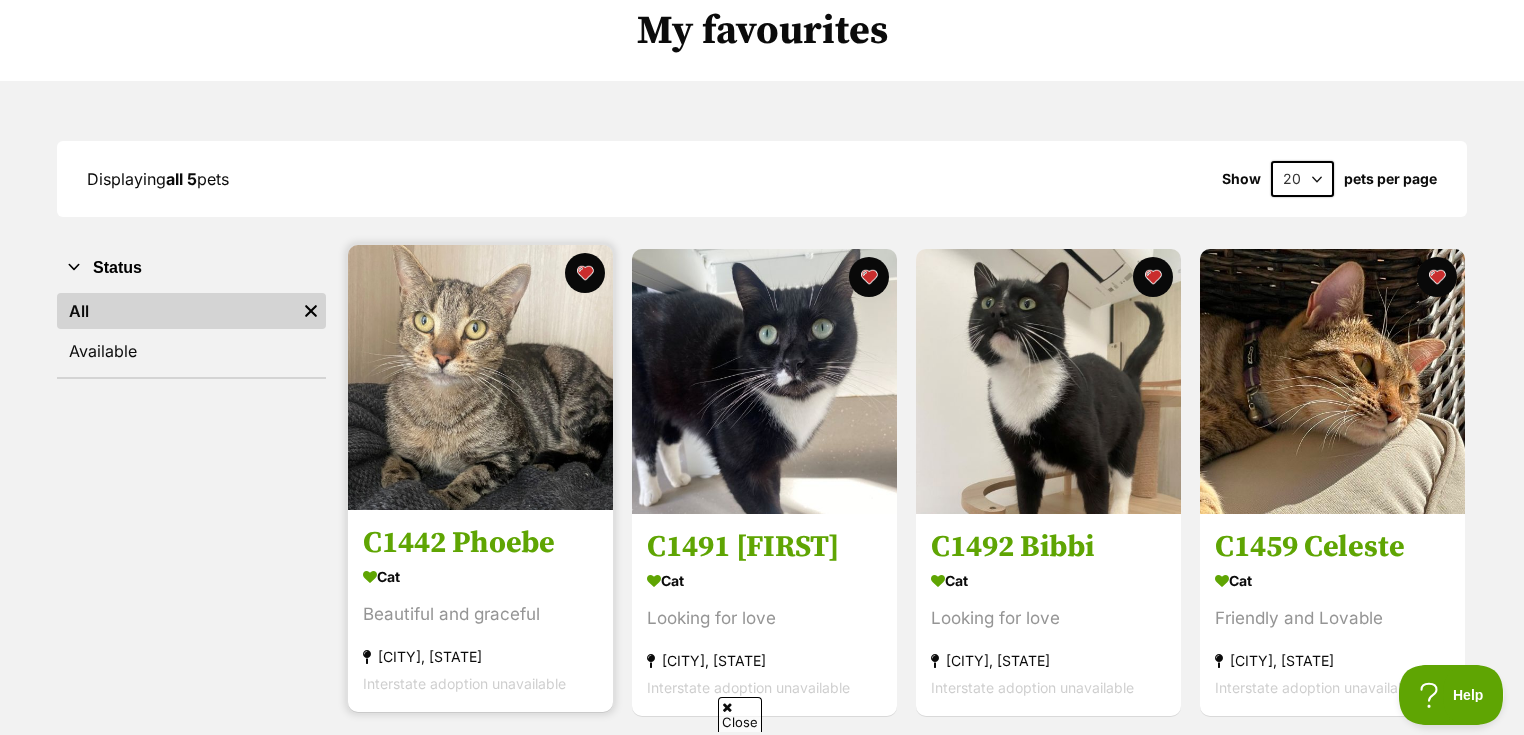 click on "C1442 Phoebe" at bounding box center [480, 544] 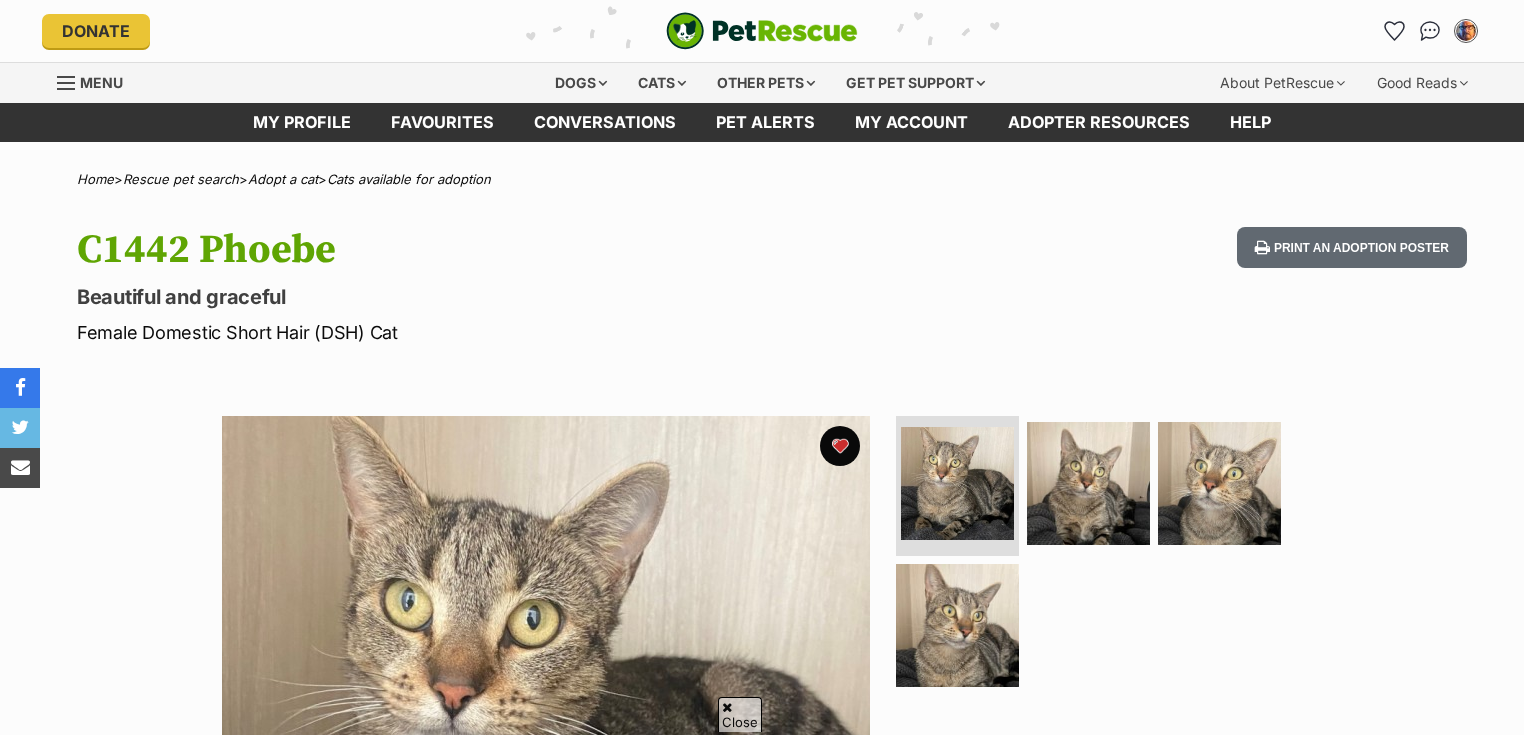 scroll, scrollTop: 464, scrollLeft: 0, axis: vertical 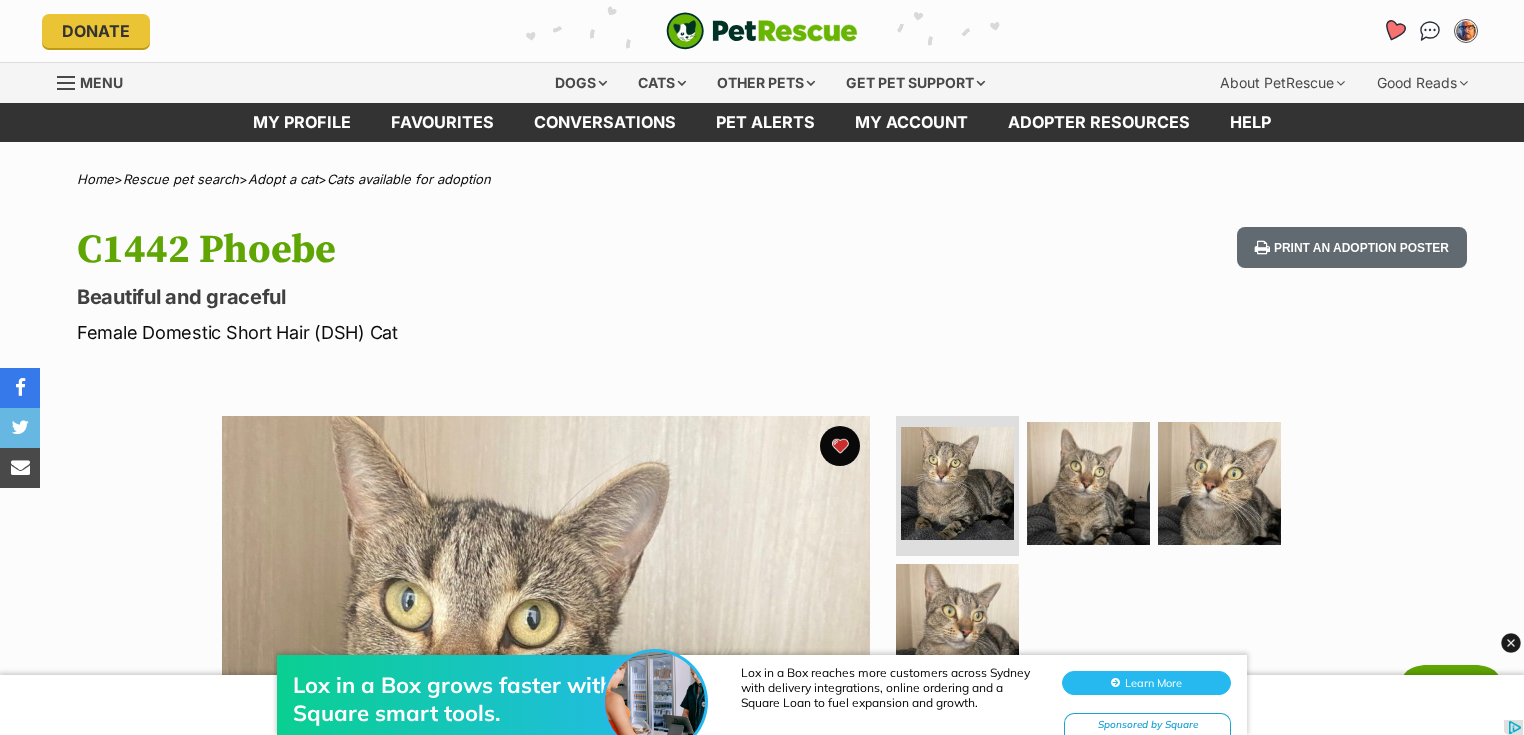 click 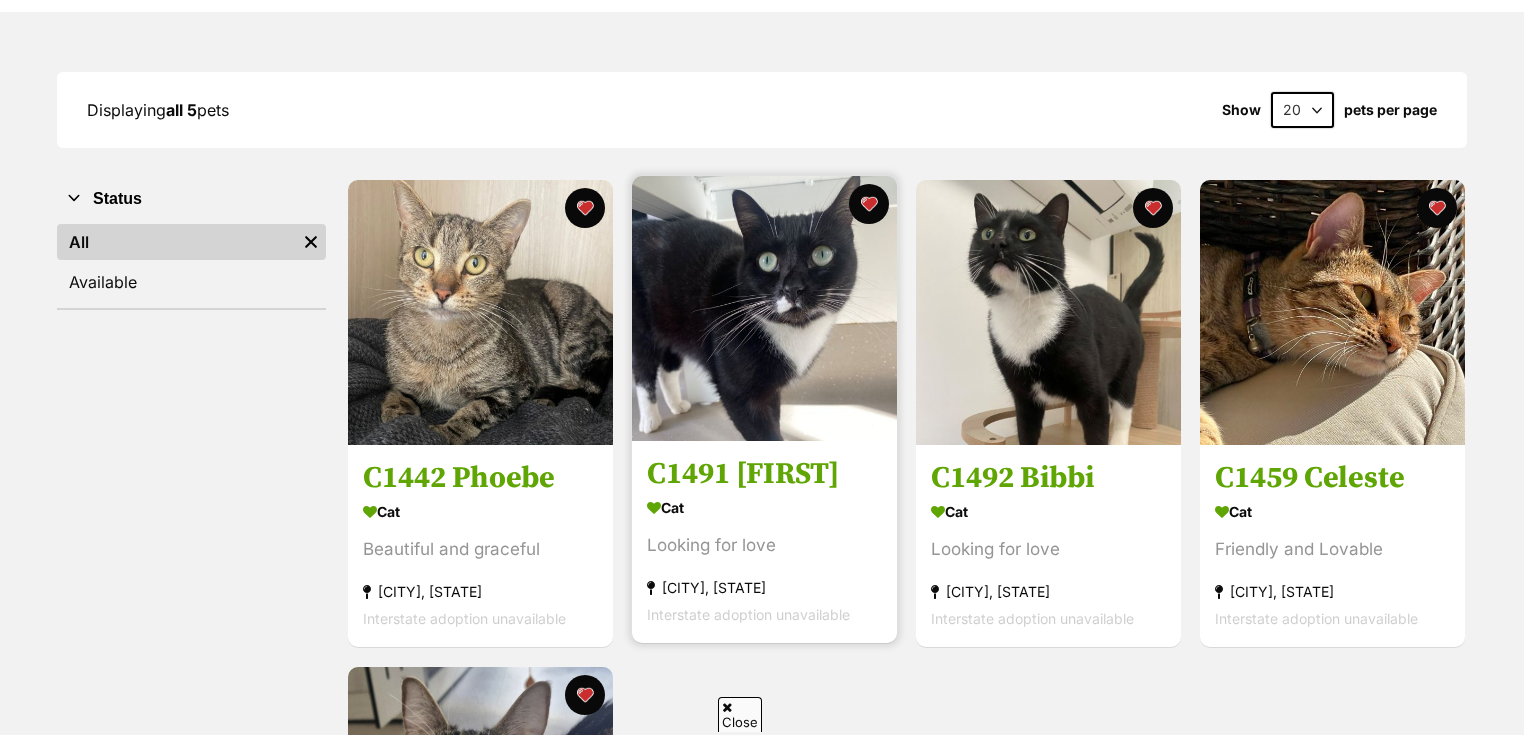 scroll, scrollTop: 320, scrollLeft: 0, axis: vertical 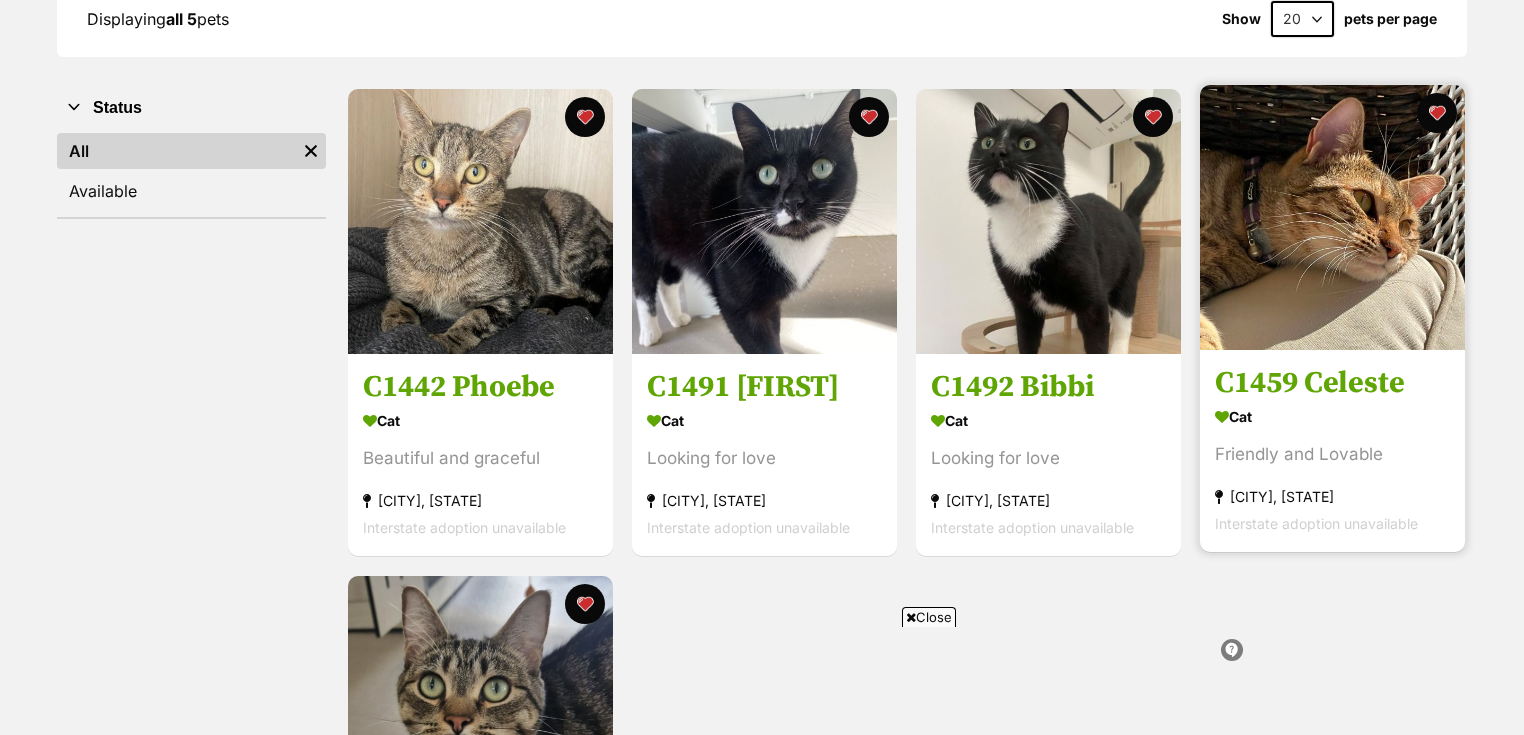 click on "Friendly and Lovable" at bounding box center (1332, 455) 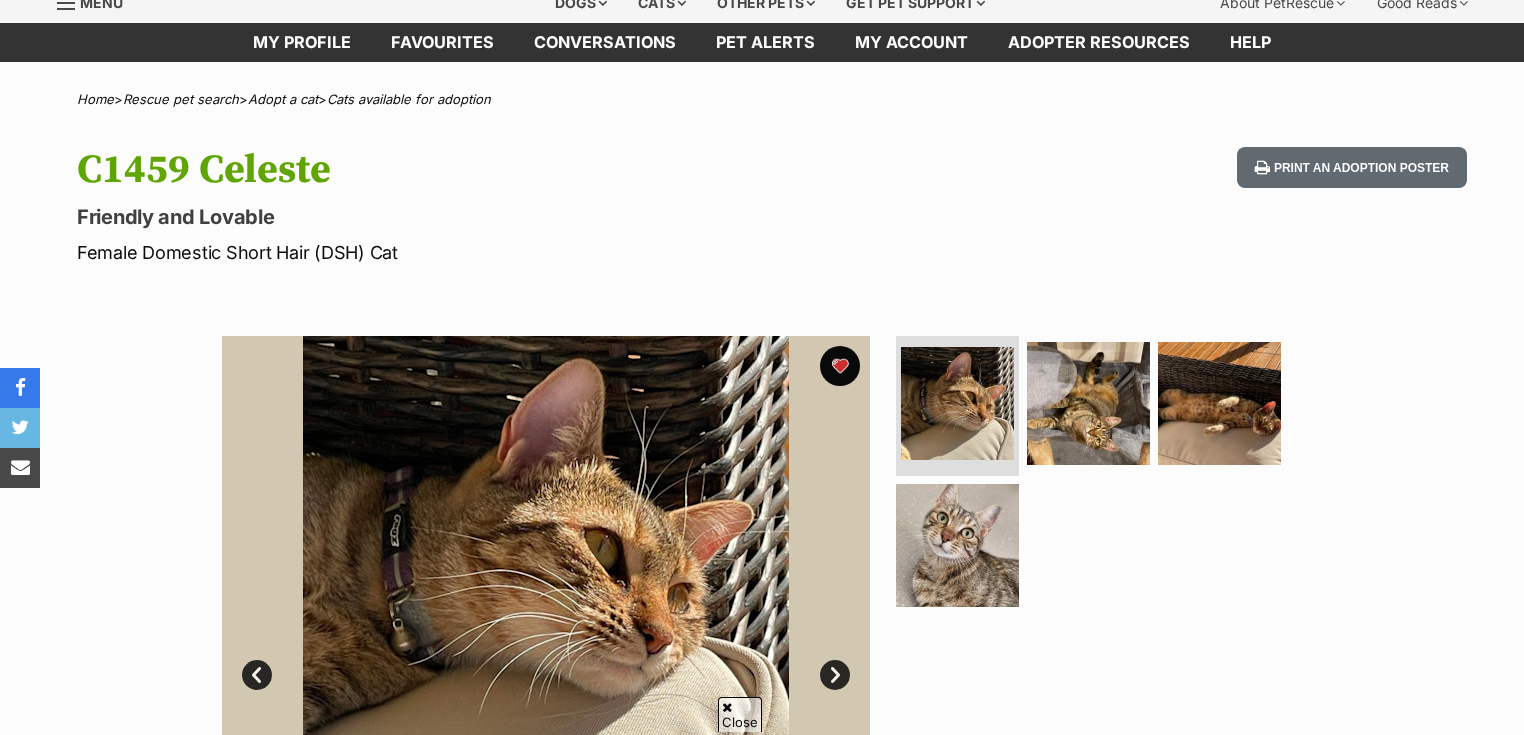 scroll, scrollTop: 367, scrollLeft: 0, axis: vertical 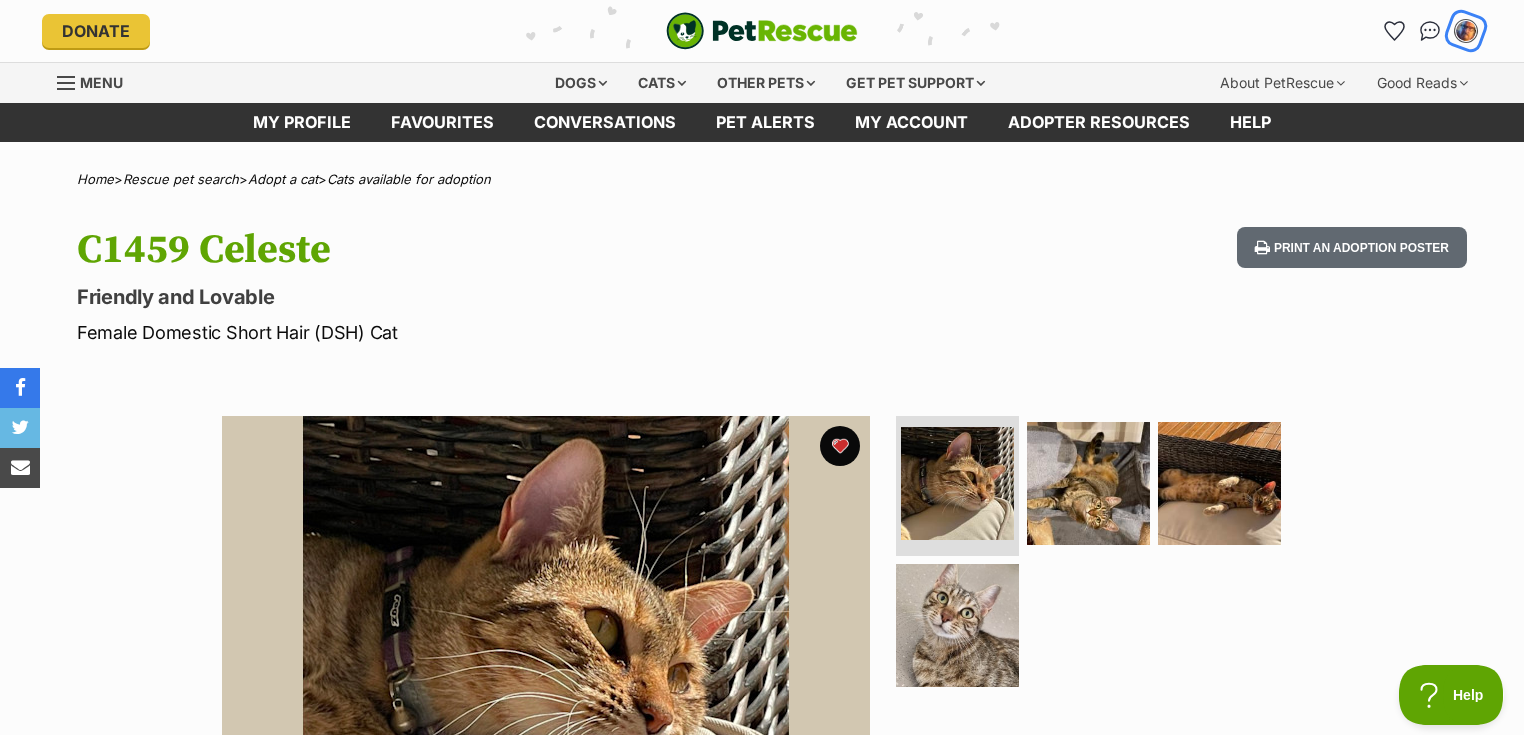 click at bounding box center [1466, 31] 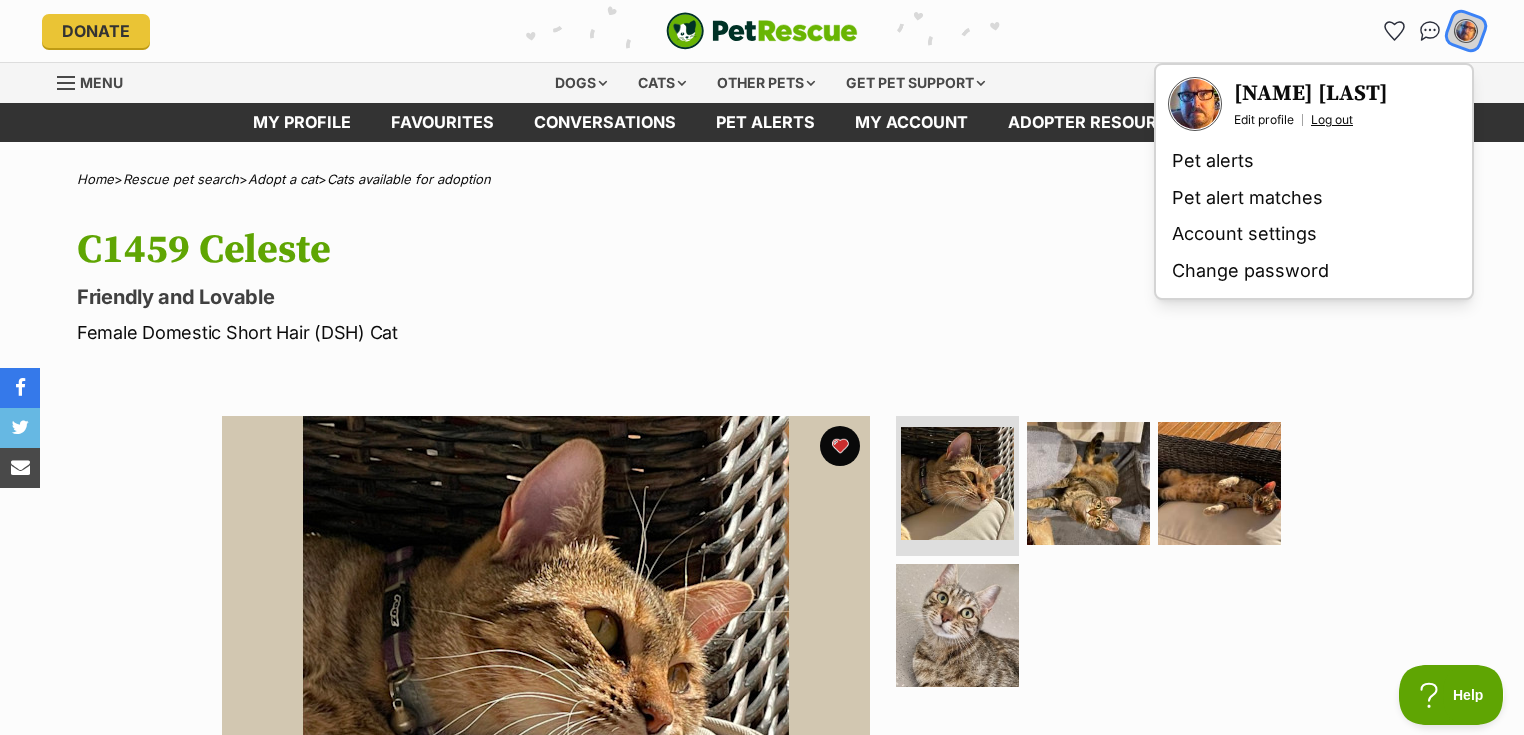 click on "Log out" at bounding box center [1332, 120] 